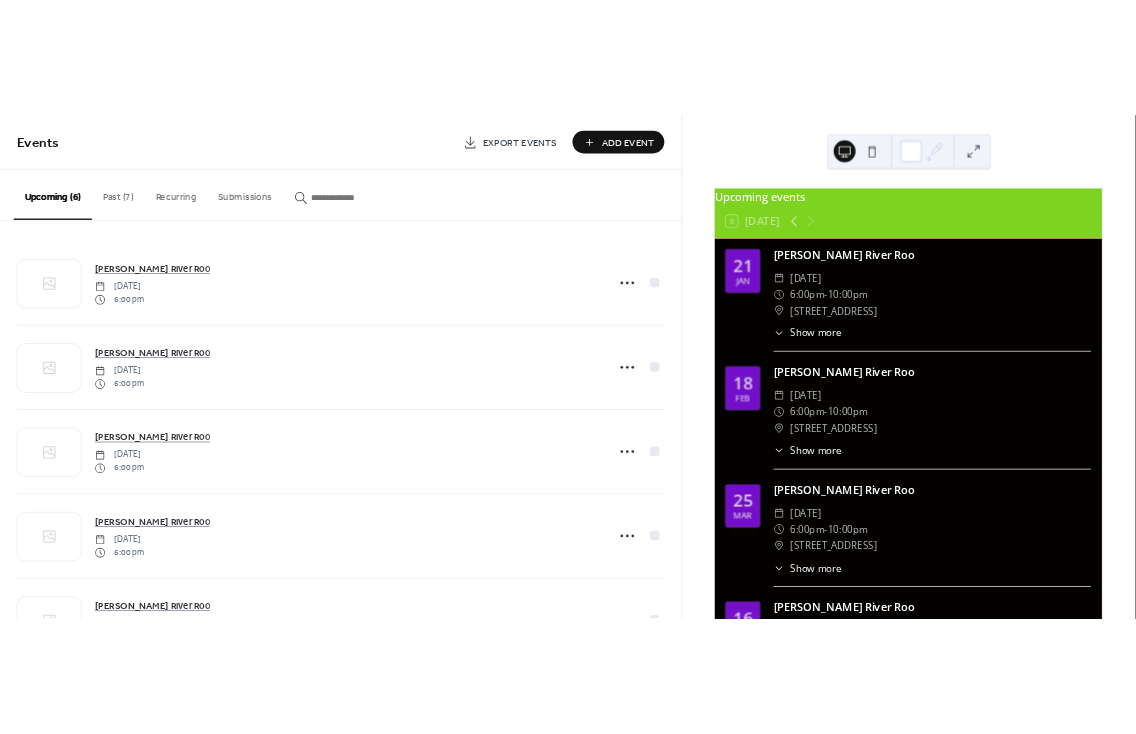 scroll, scrollTop: 0, scrollLeft: 0, axis: both 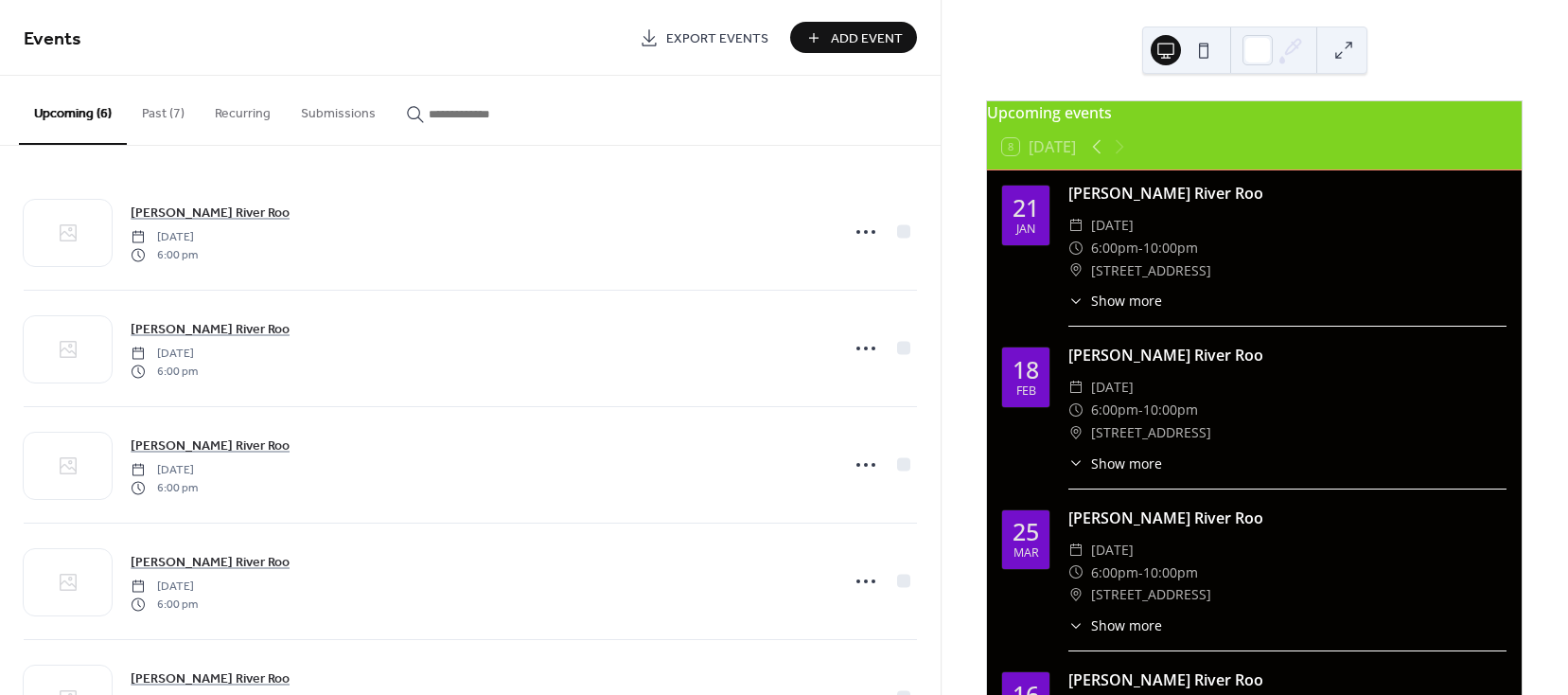 click on "Add Event" at bounding box center [854, 37] 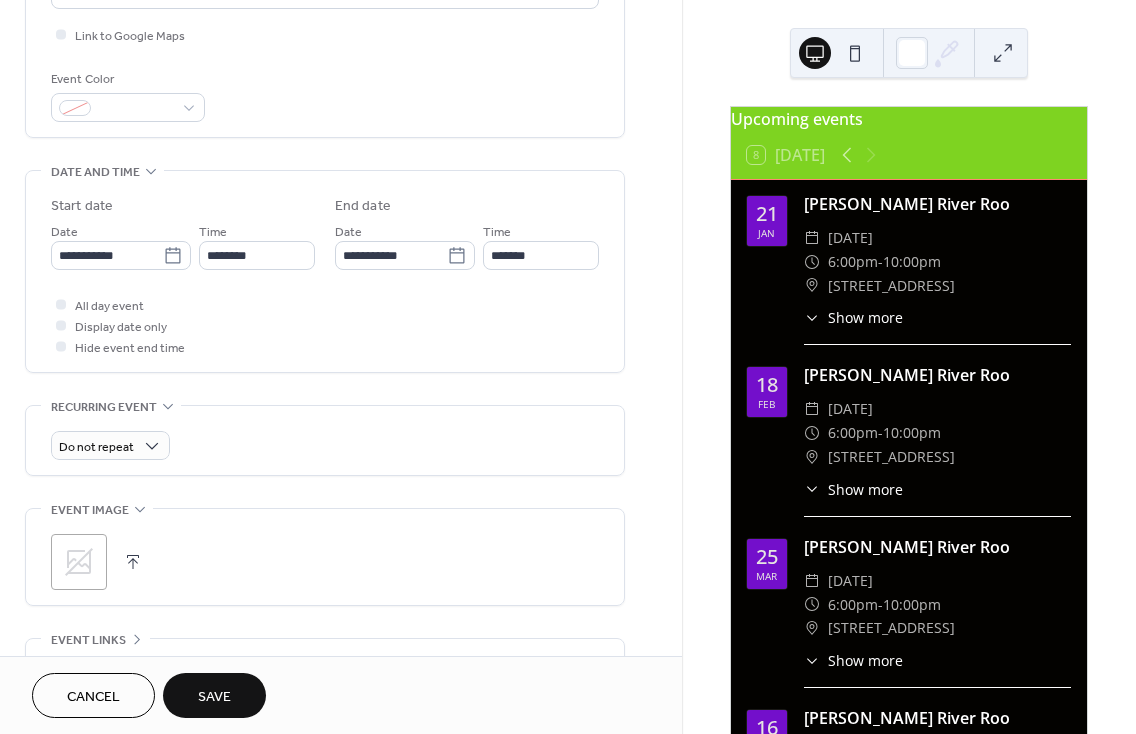 scroll, scrollTop: 672, scrollLeft: 0, axis: vertical 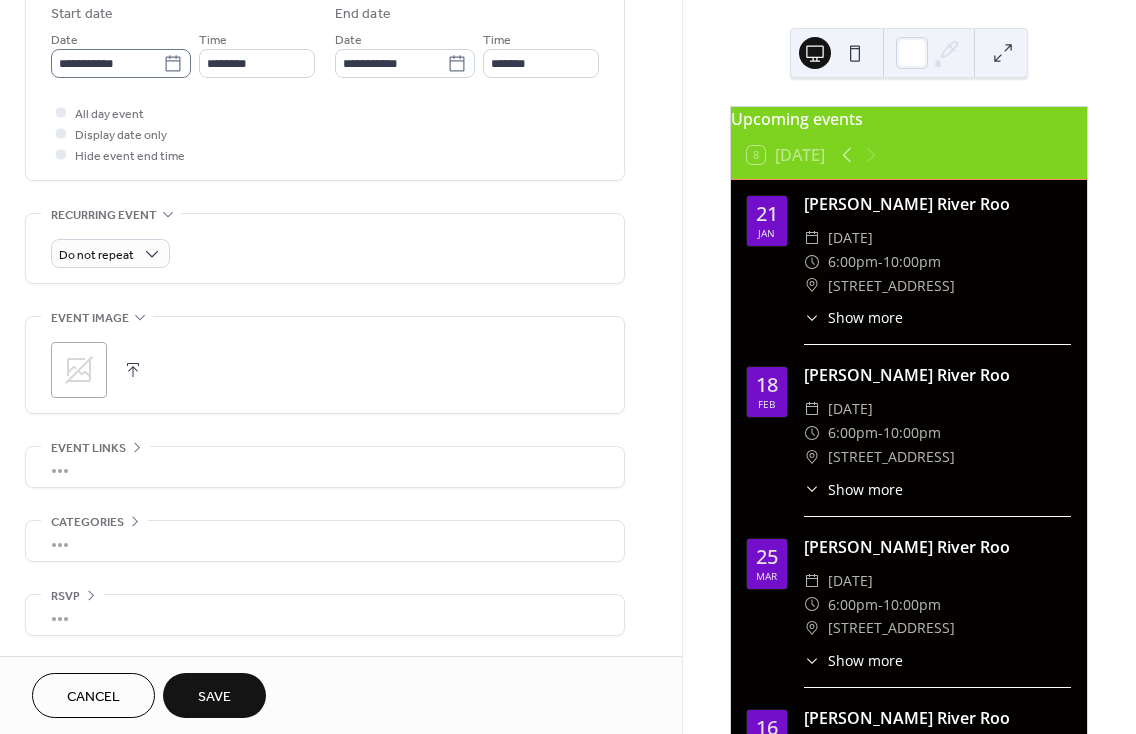 type on "**********" 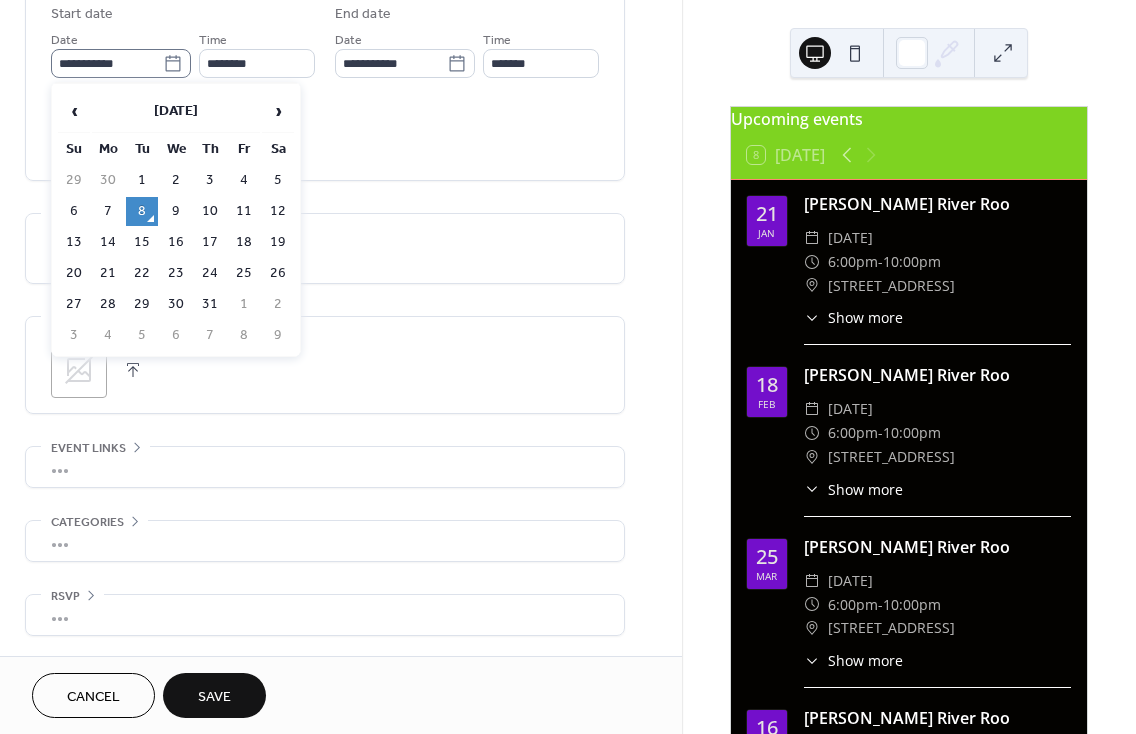click 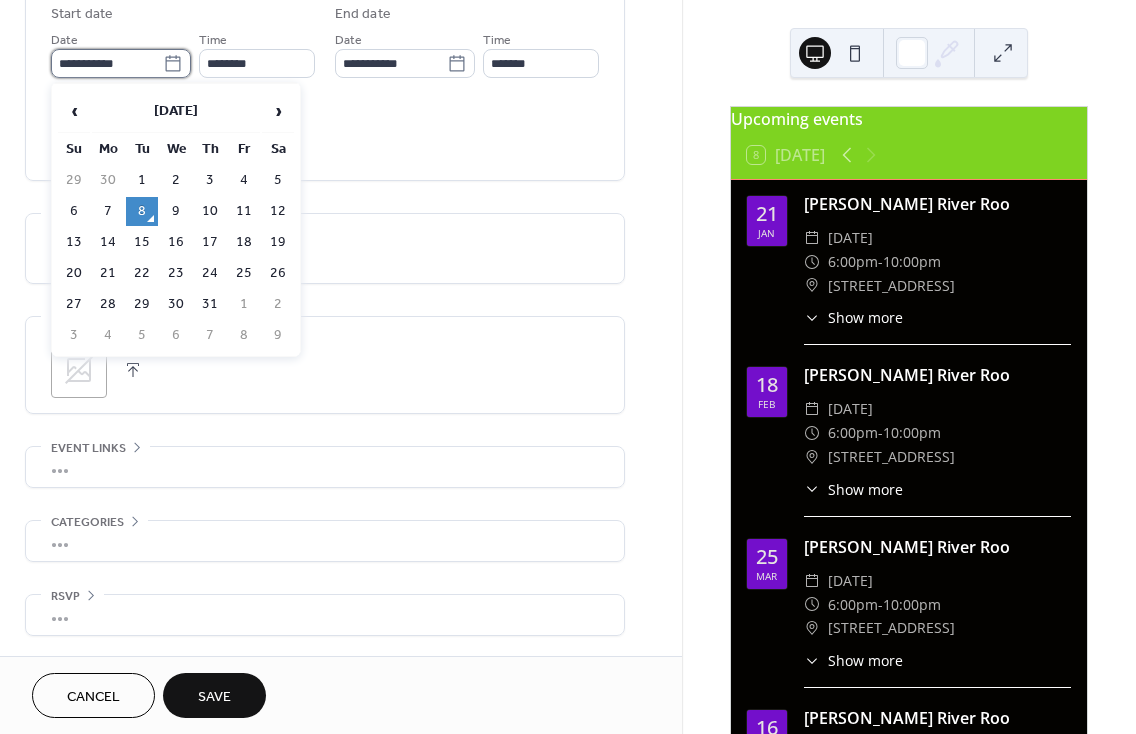 click on "**********" at bounding box center [107, 63] 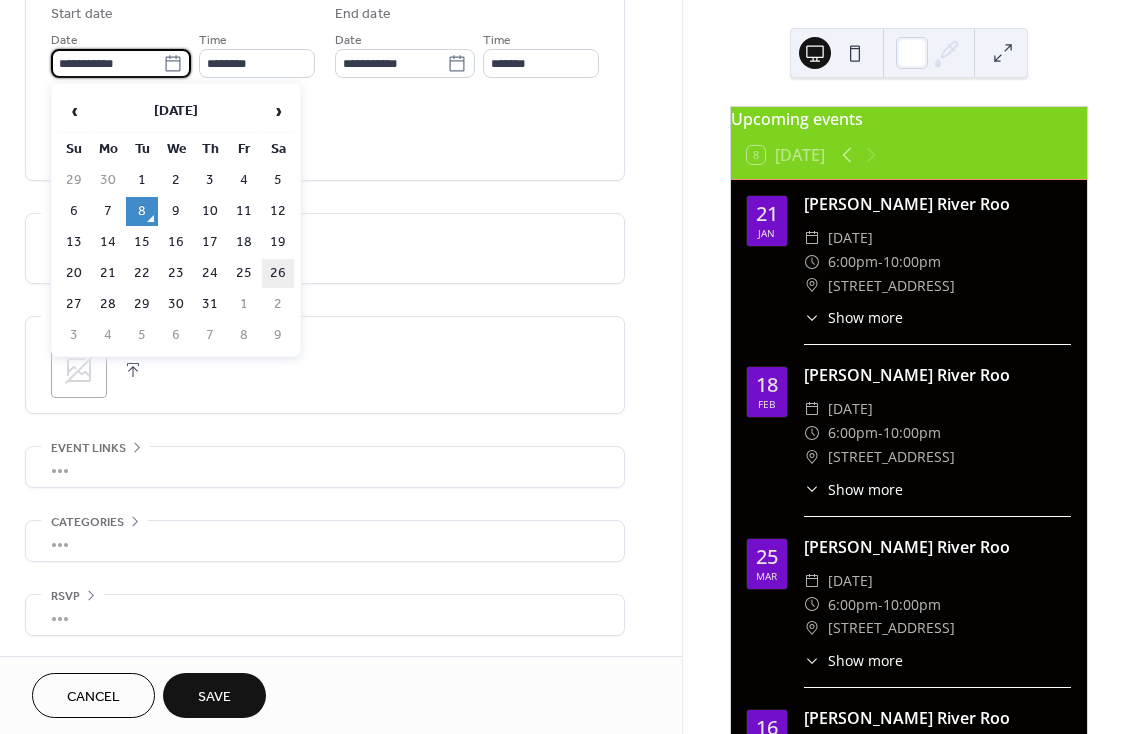 click on "26" at bounding box center (278, 273) 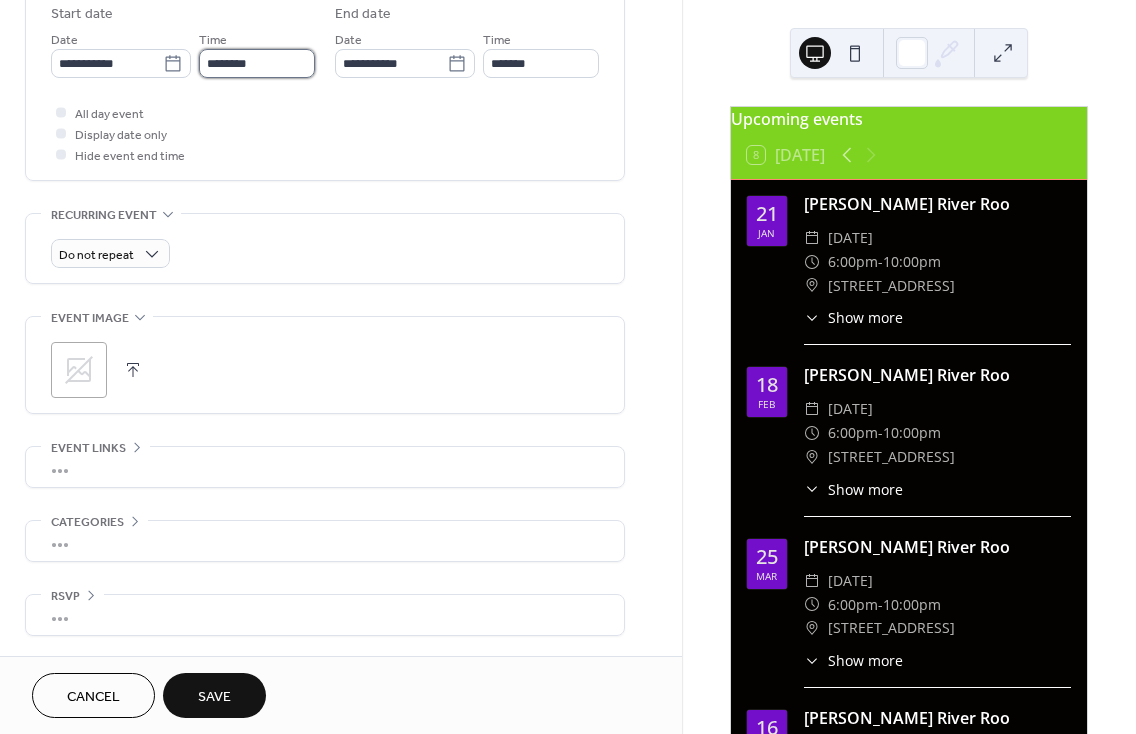 click on "********" at bounding box center [257, 63] 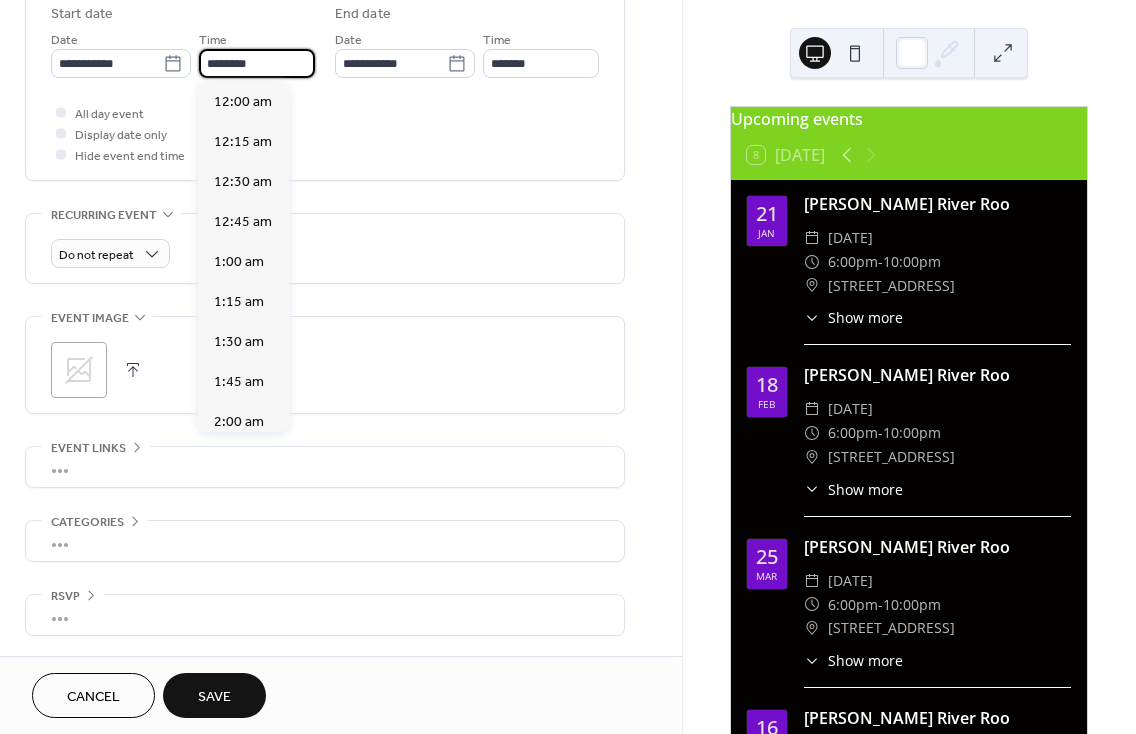 scroll, scrollTop: 1920, scrollLeft: 0, axis: vertical 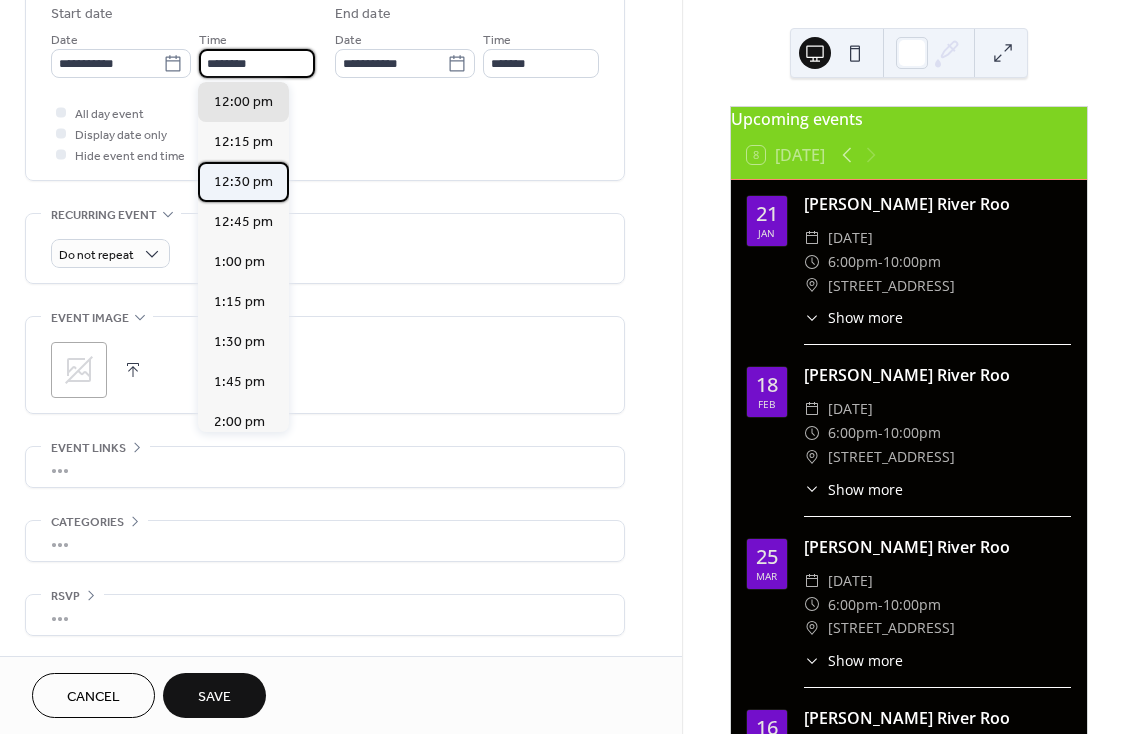 click on "12:30 pm" at bounding box center (243, 182) 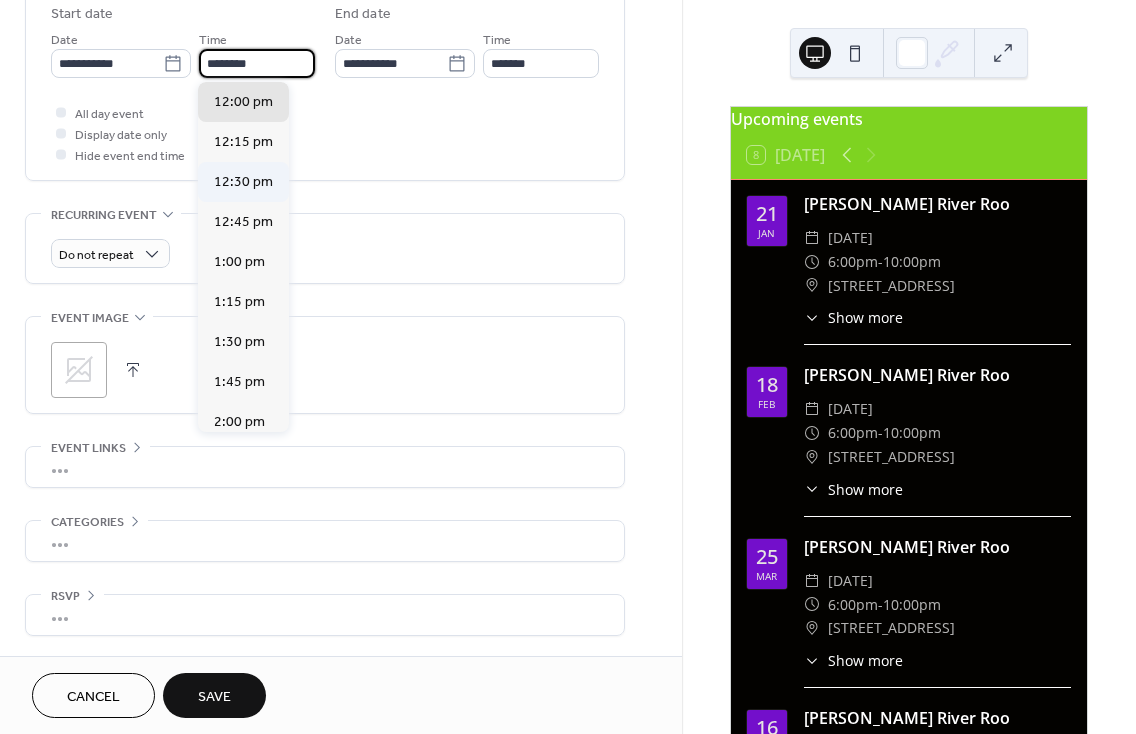 type on "********" 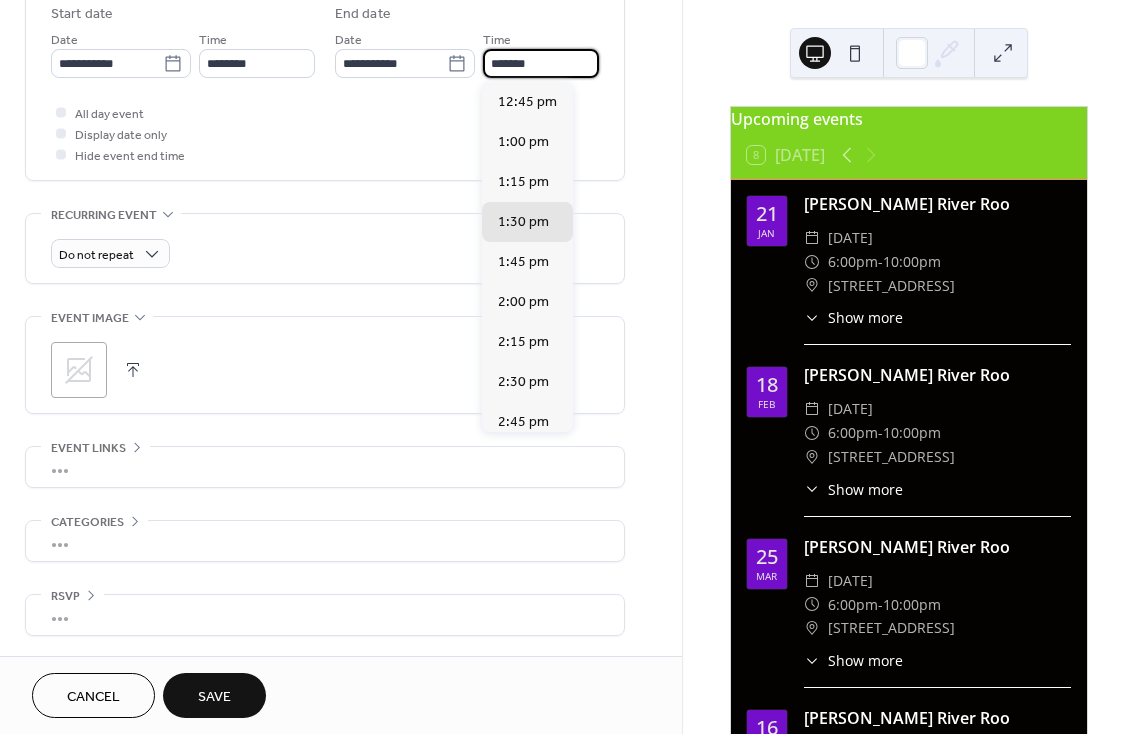 click on "*******" at bounding box center [541, 63] 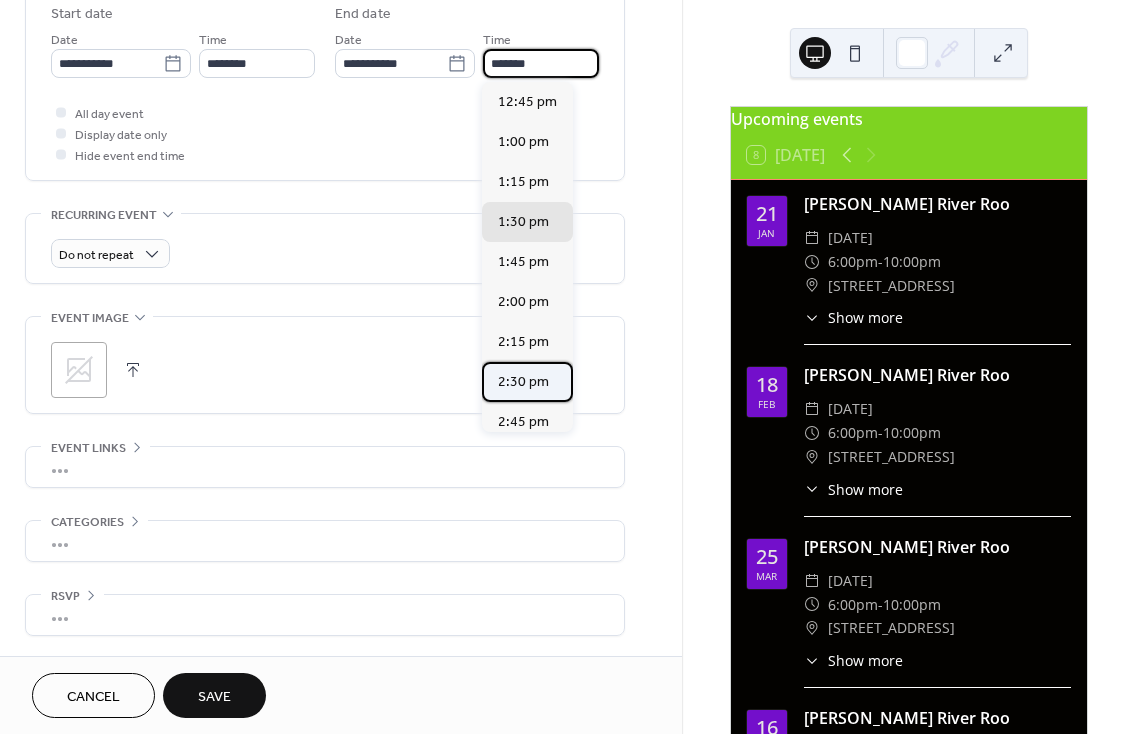 click on "2:30 pm" at bounding box center (523, 382) 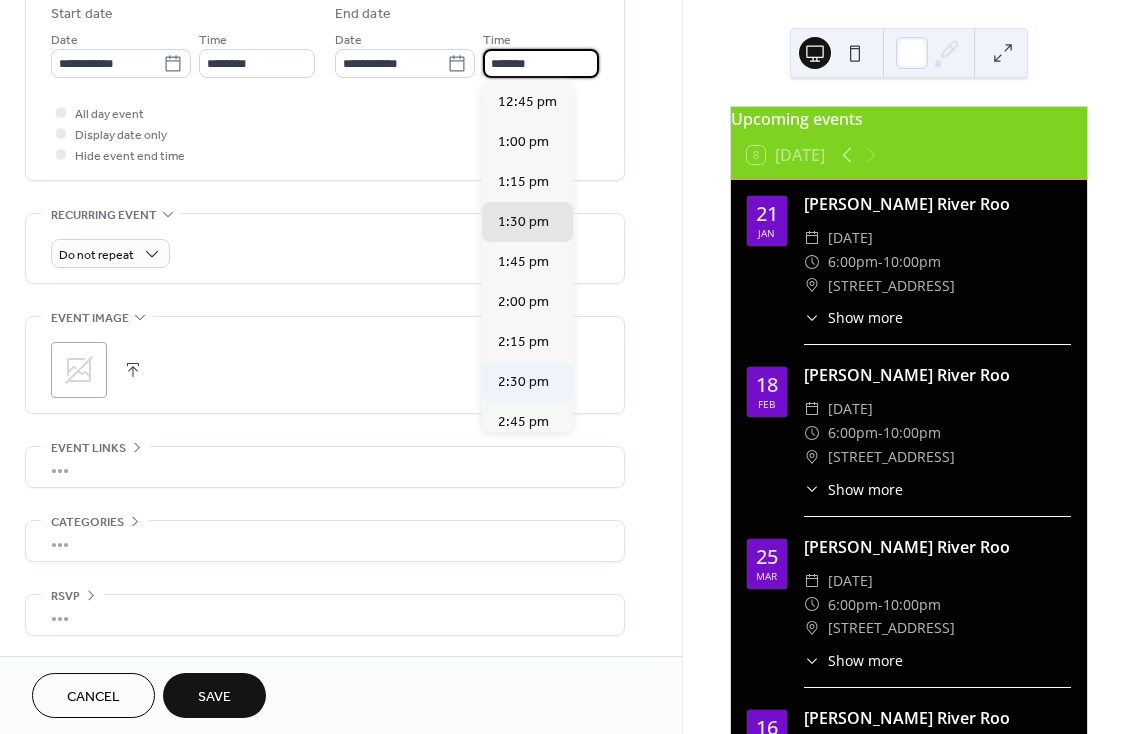 type on "*******" 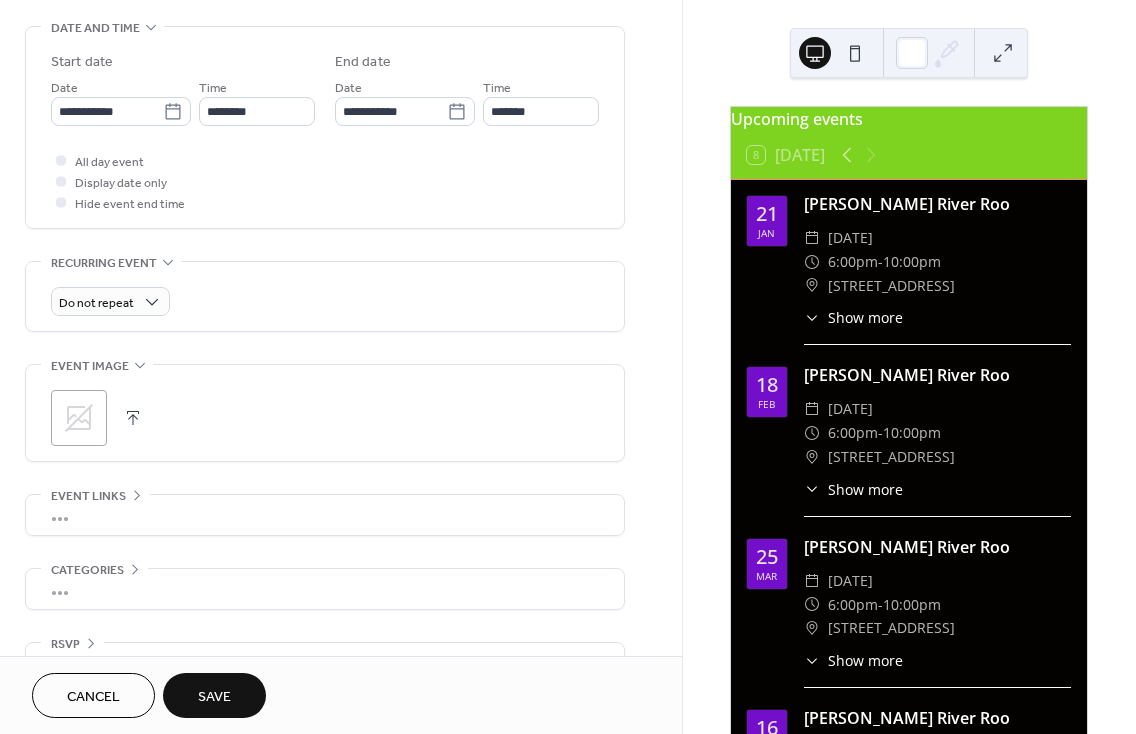 scroll, scrollTop: 672, scrollLeft: 0, axis: vertical 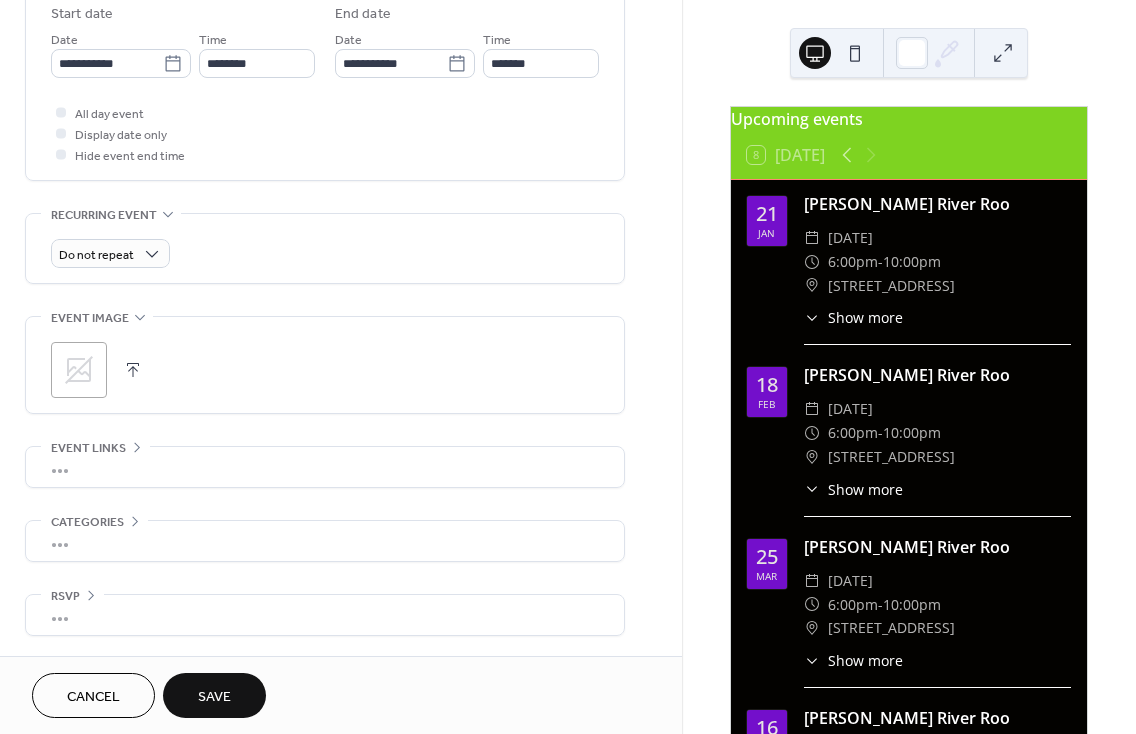 click on "•••" at bounding box center (325, 467) 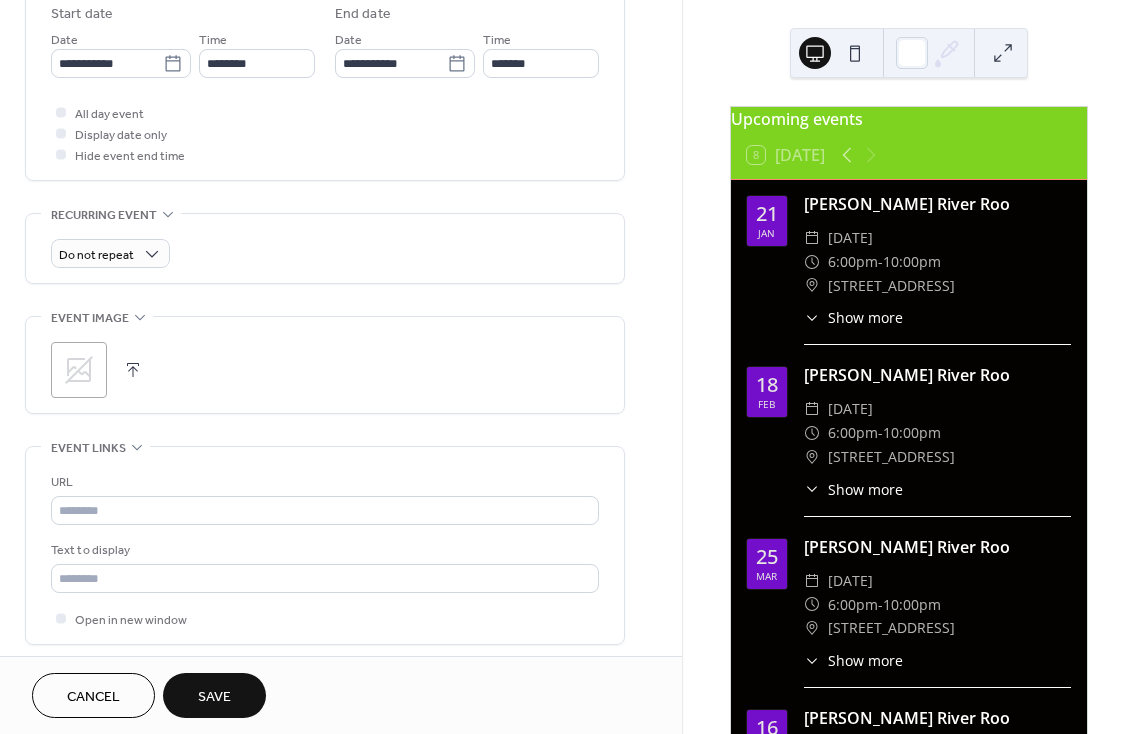 scroll, scrollTop: 672, scrollLeft: 0, axis: vertical 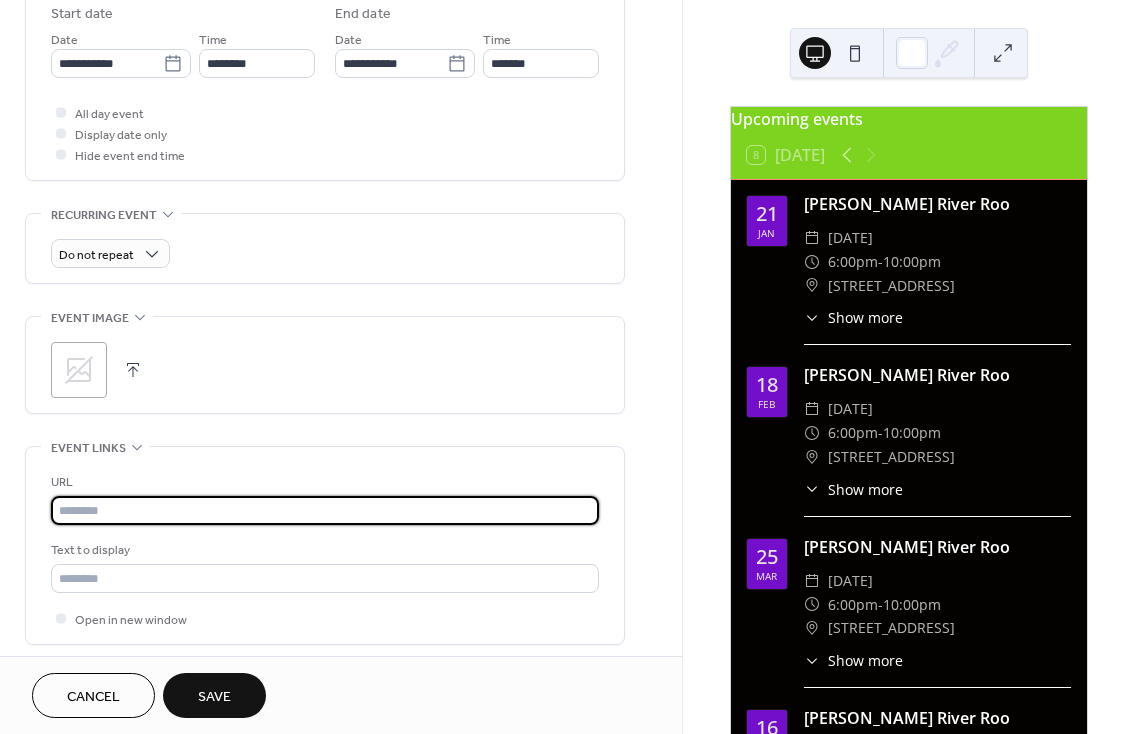paste on "**********" 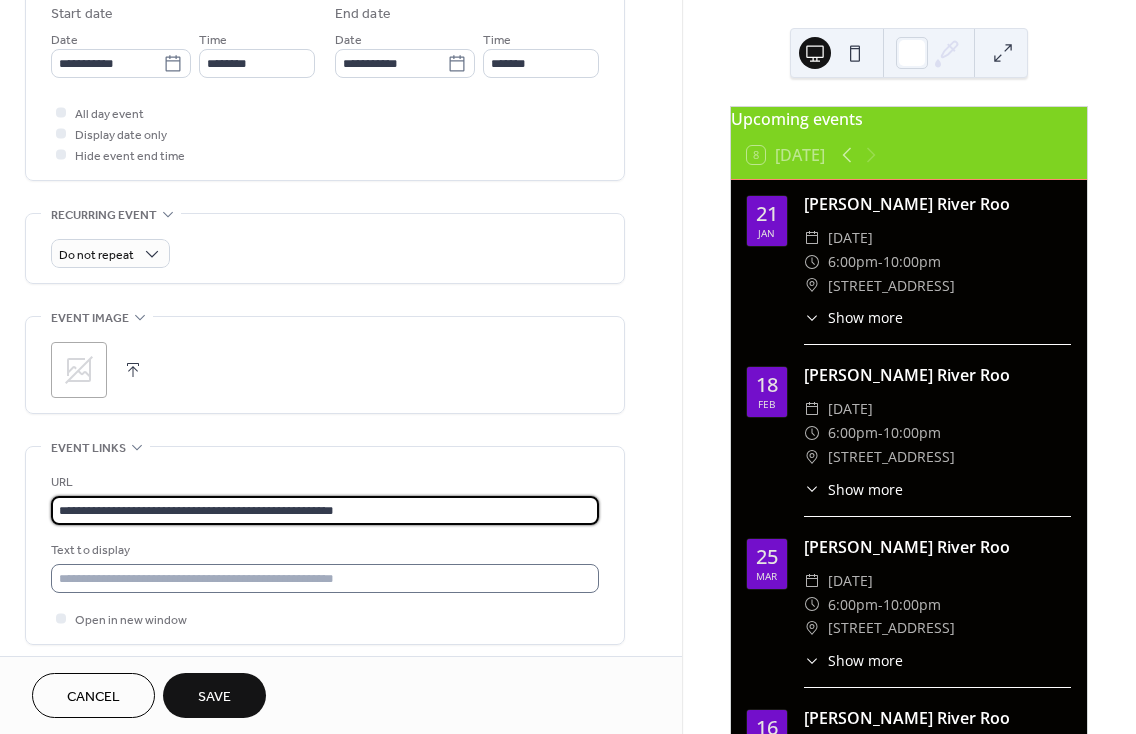 type on "**********" 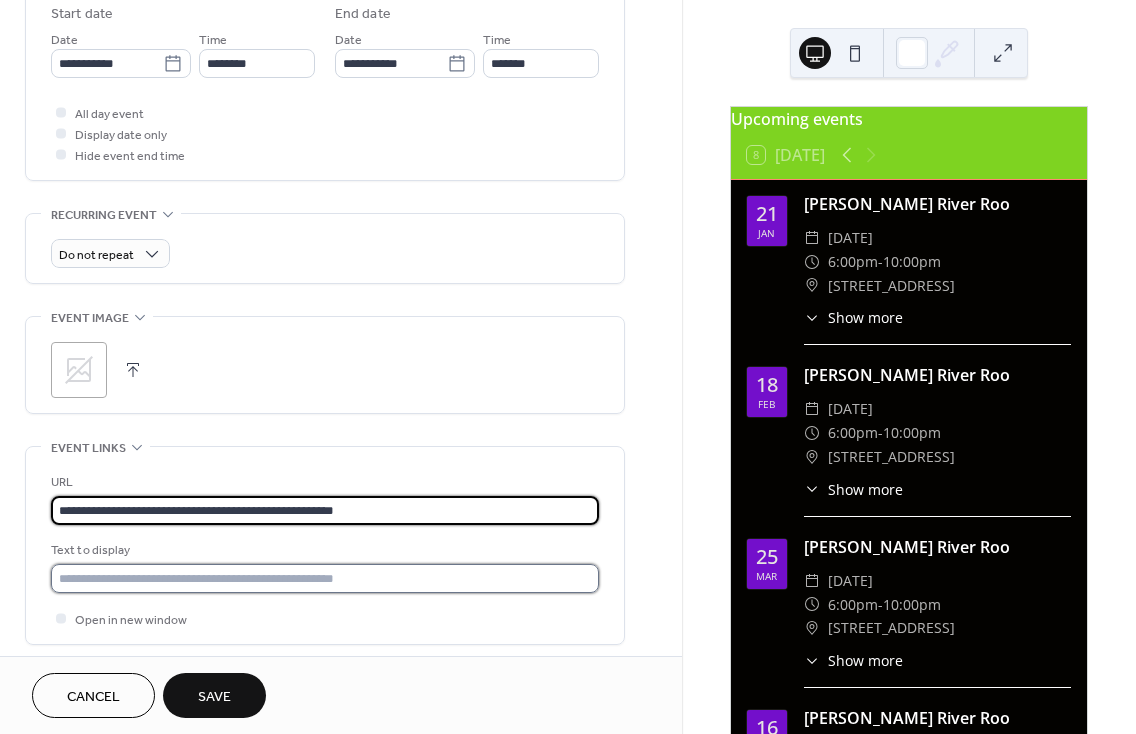 click at bounding box center [325, 578] 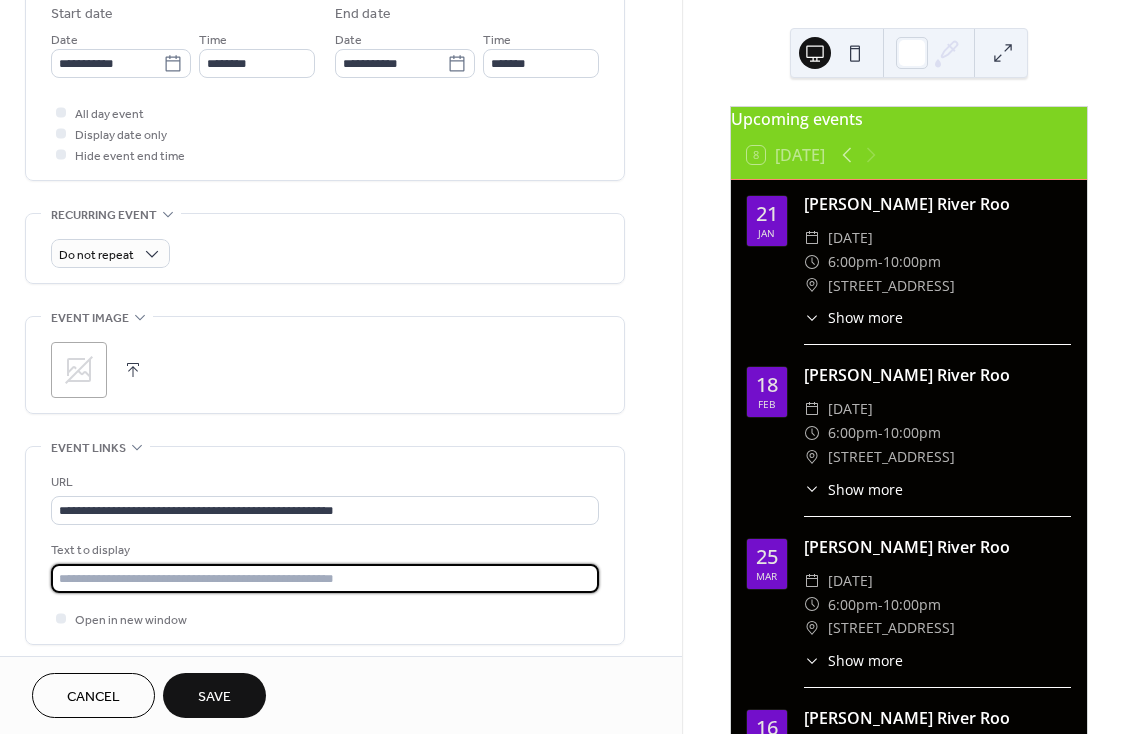 click at bounding box center [325, 578] 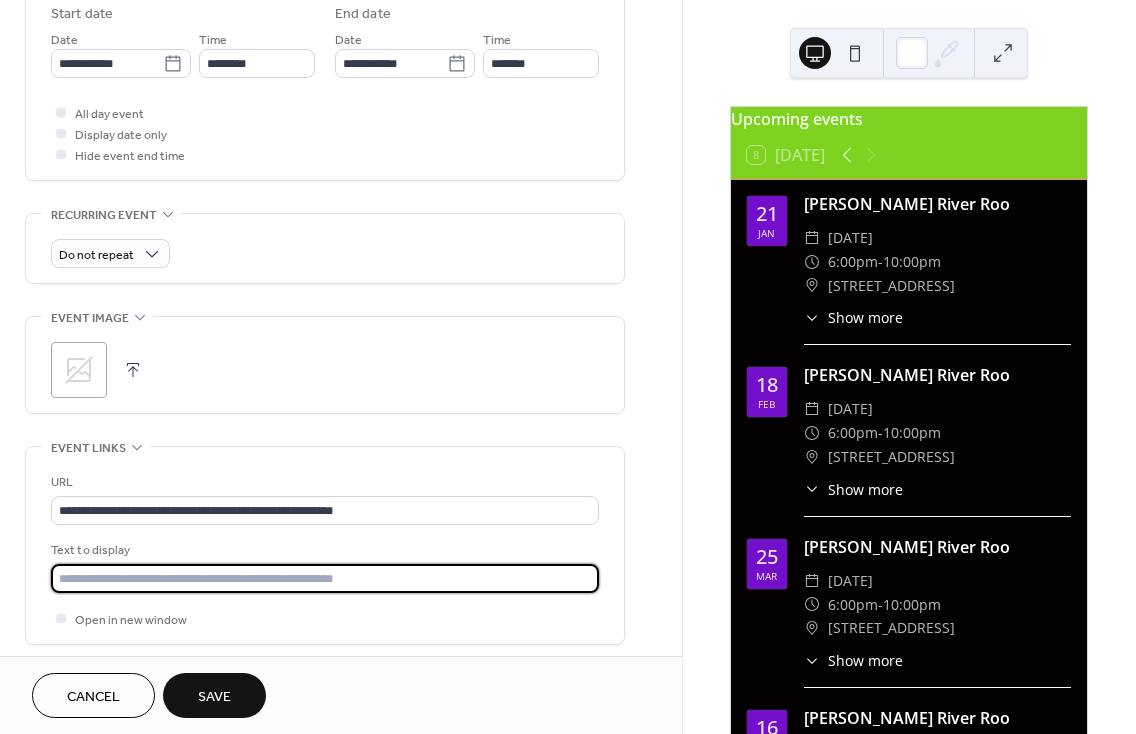 click 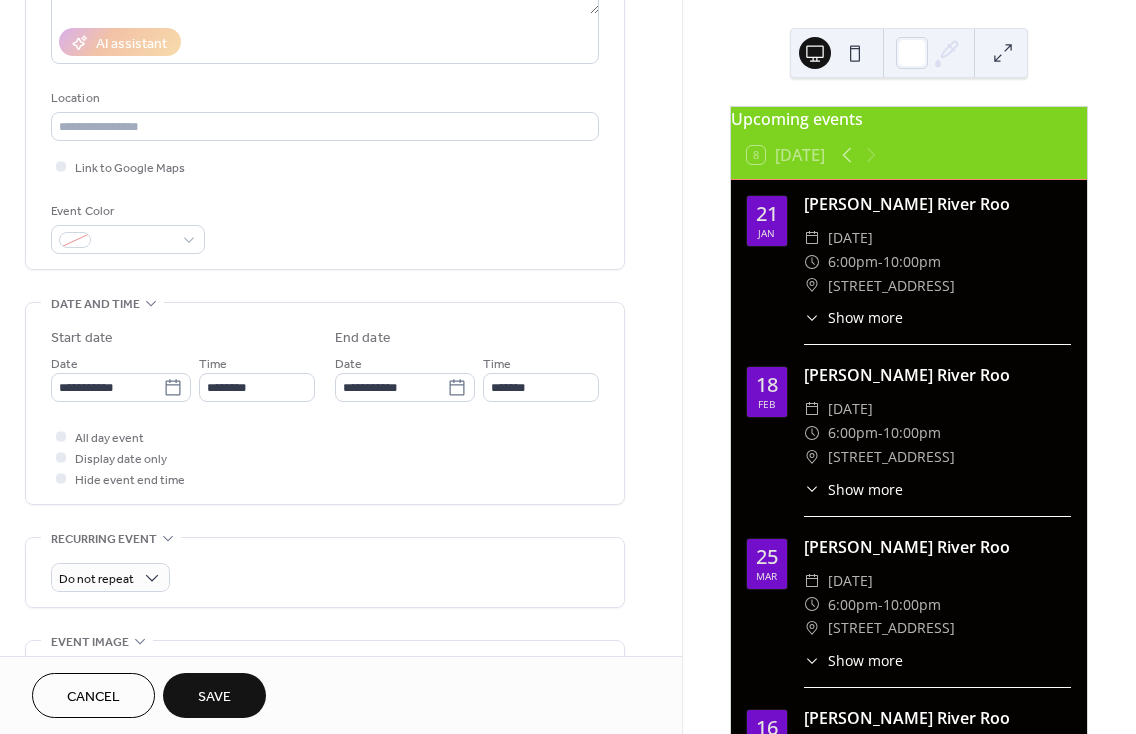 scroll, scrollTop: 351, scrollLeft: 0, axis: vertical 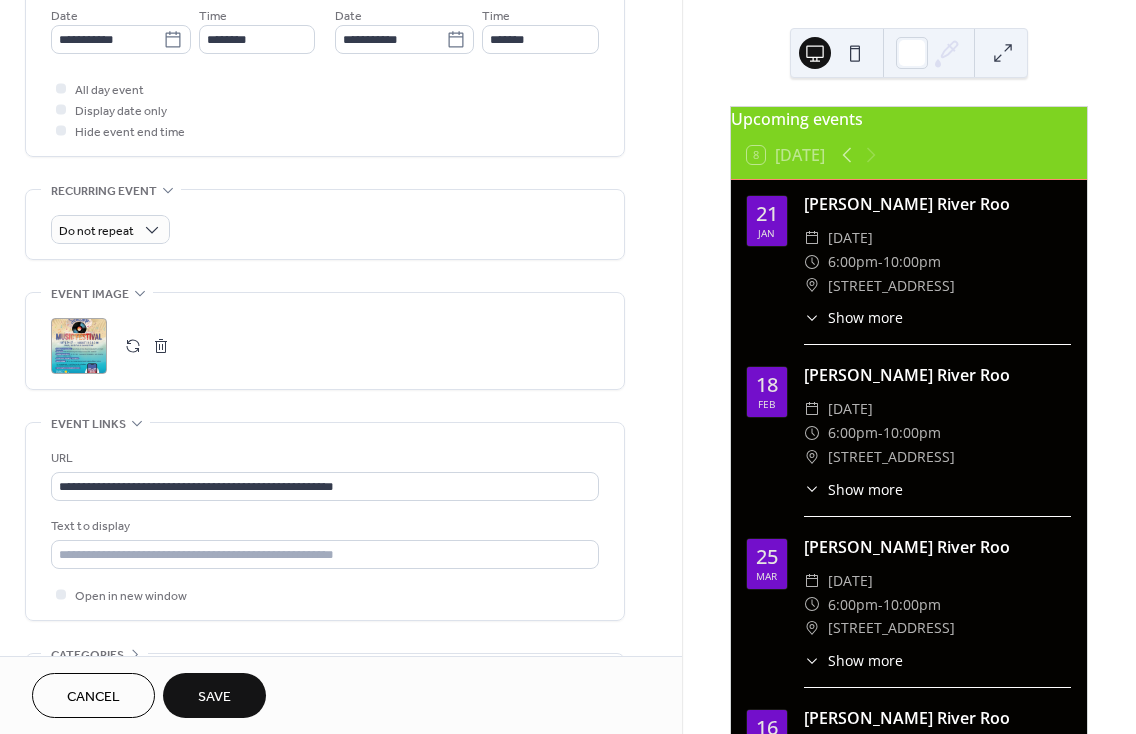click at bounding box center [161, 346] 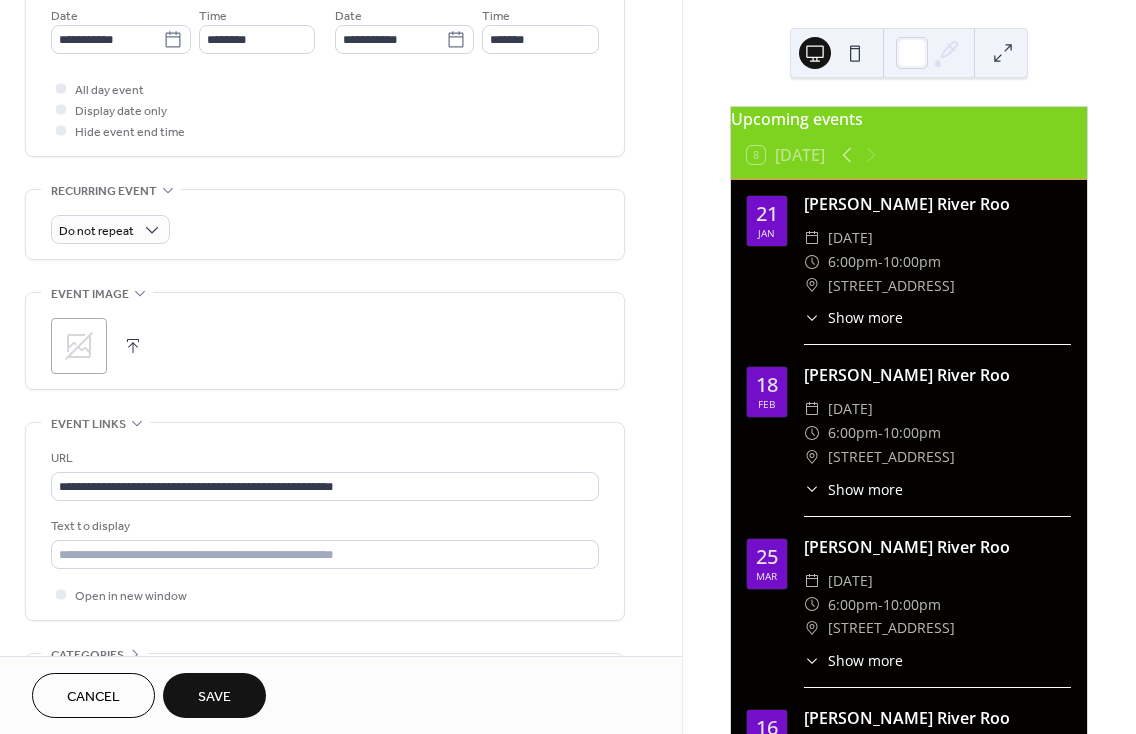 click on ";" at bounding box center [79, 346] 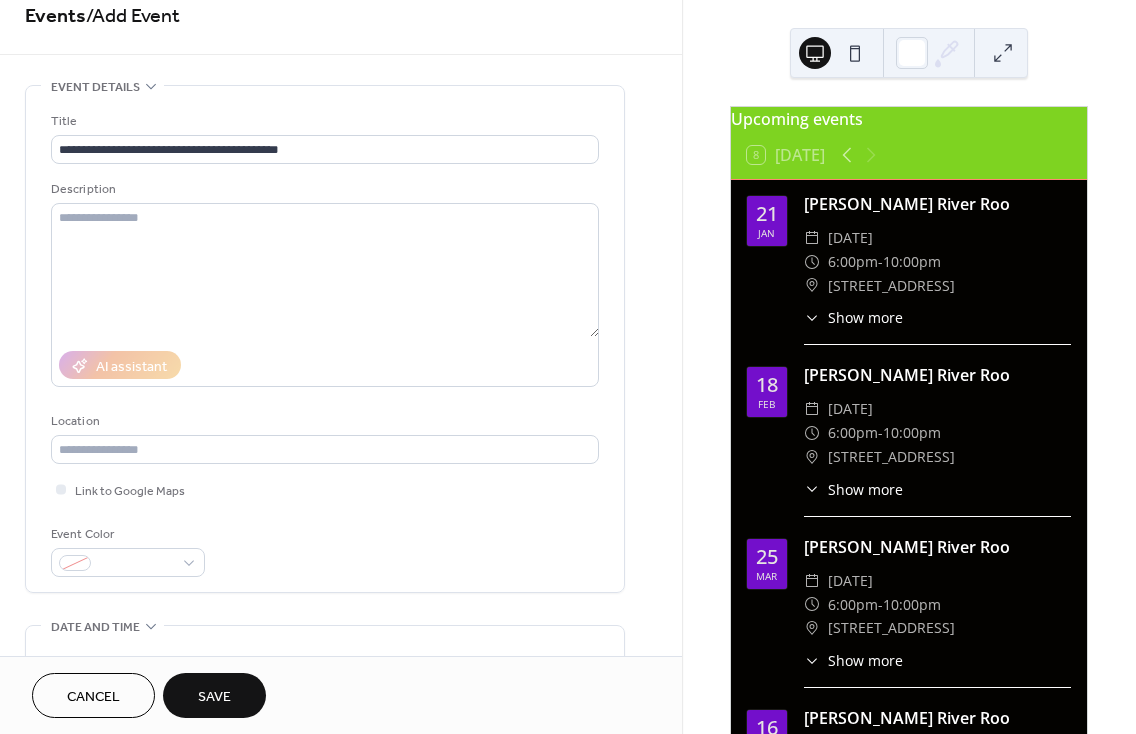 scroll, scrollTop: 0, scrollLeft: 0, axis: both 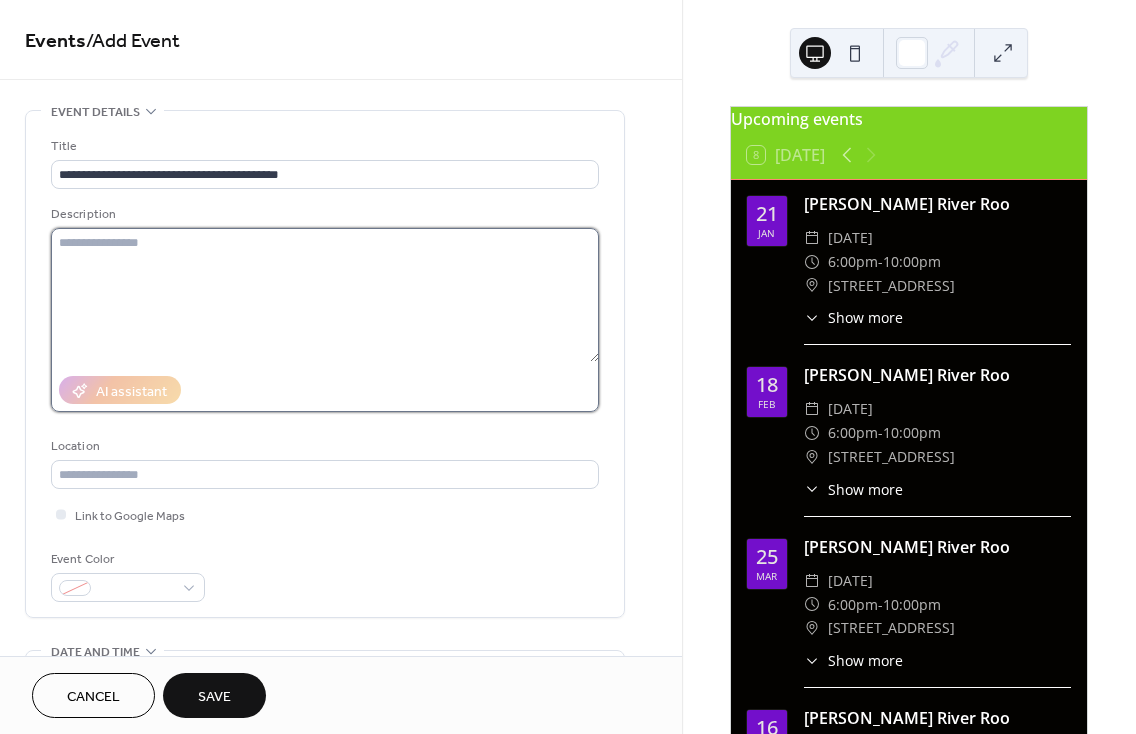click at bounding box center (325, 295) 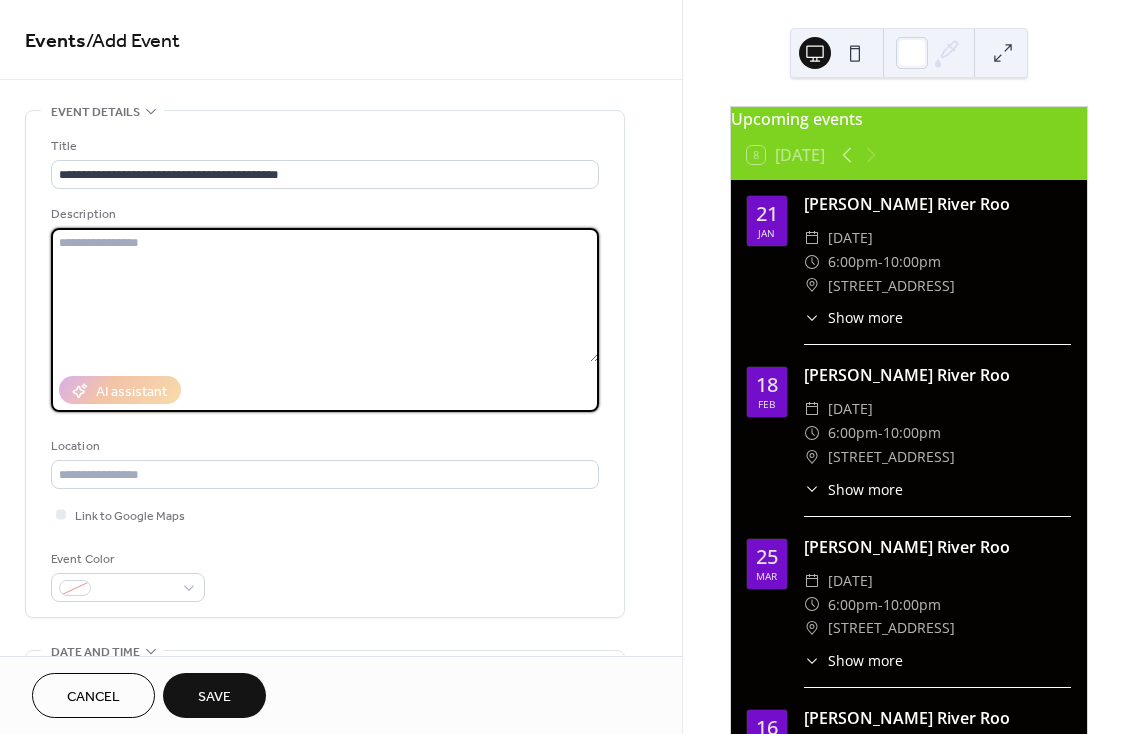 click at bounding box center (325, 295) 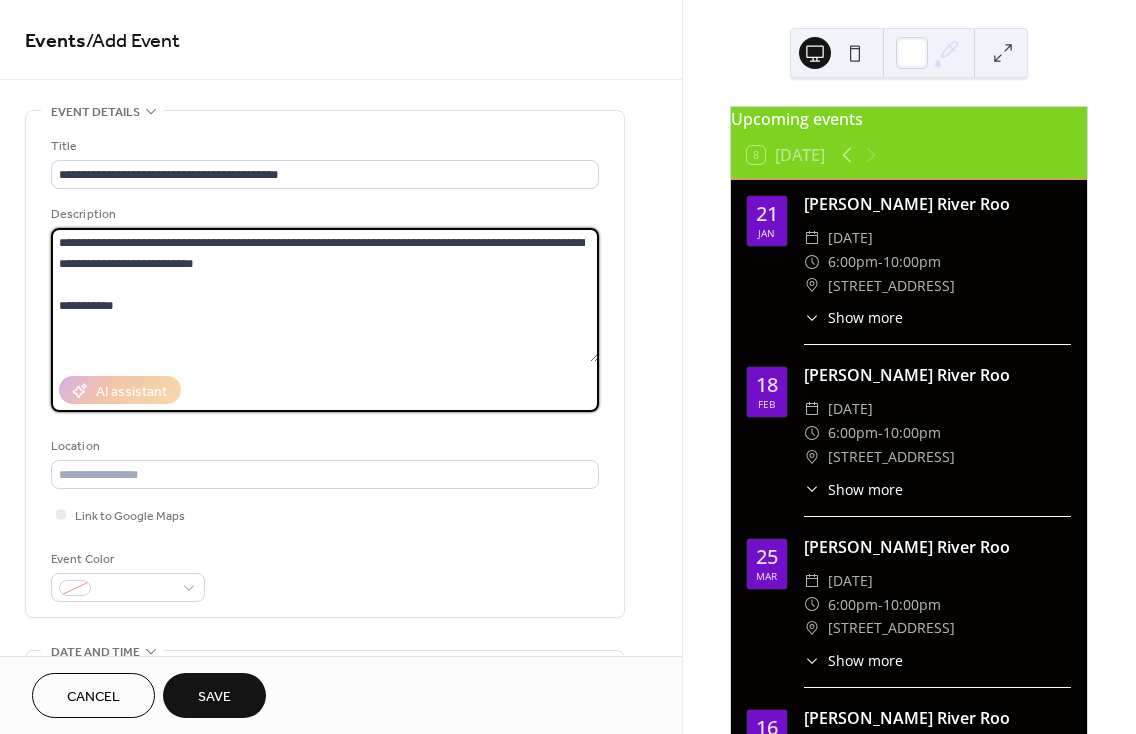 paste on "**********" 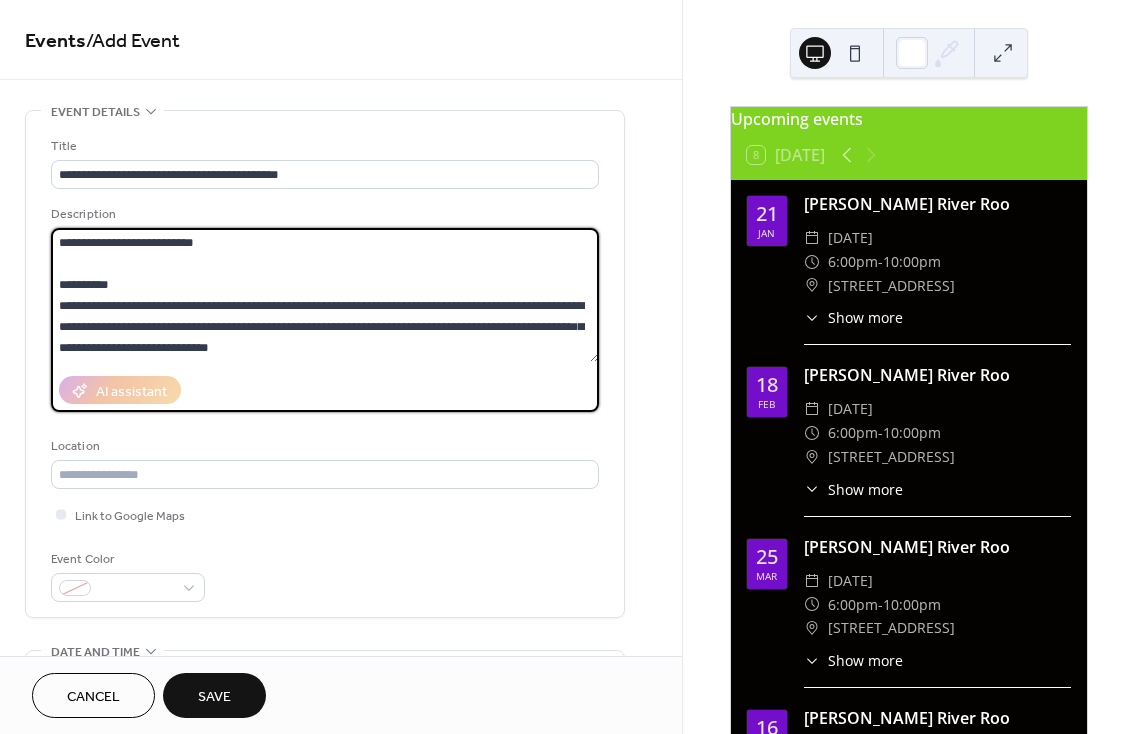scroll, scrollTop: 21, scrollLeft: 0, axis: vertical 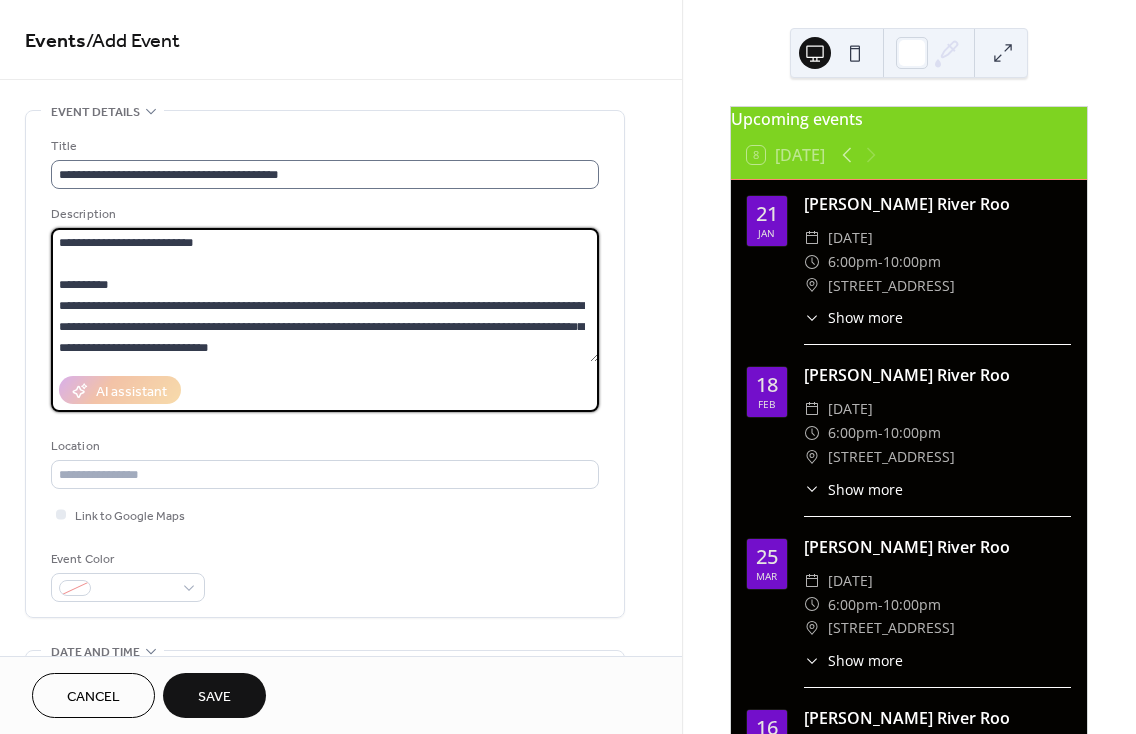 type on "**********" 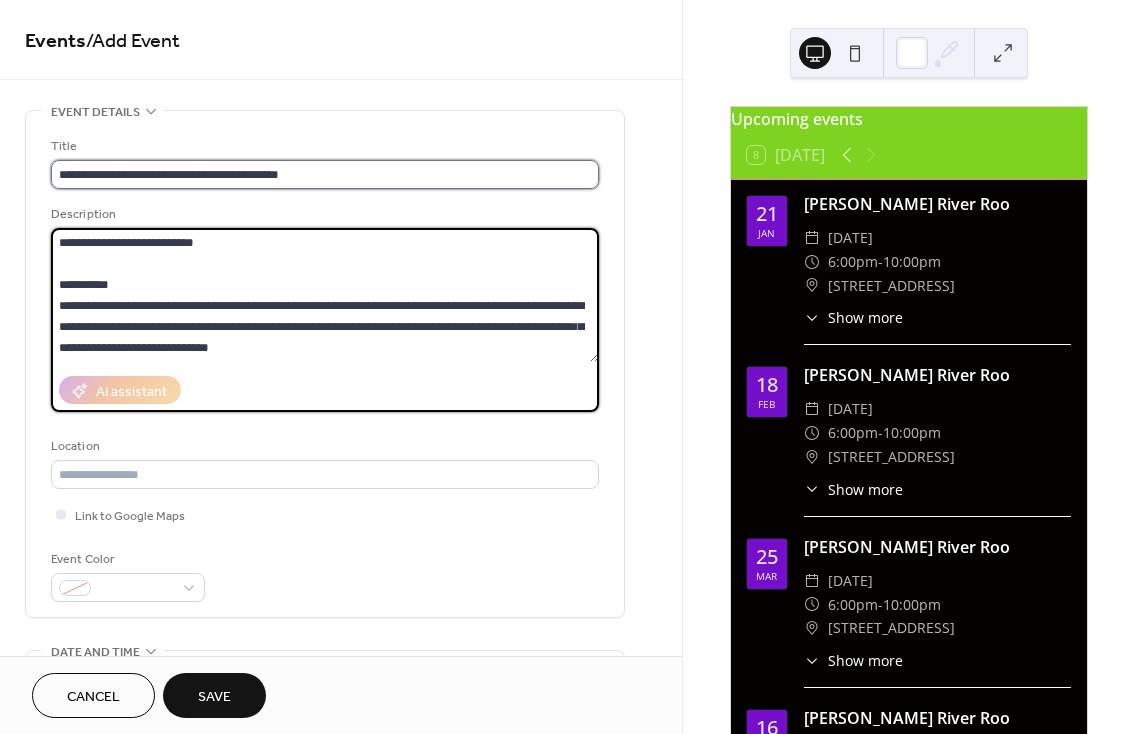 click on "**********" at bounding box center (325, 174) 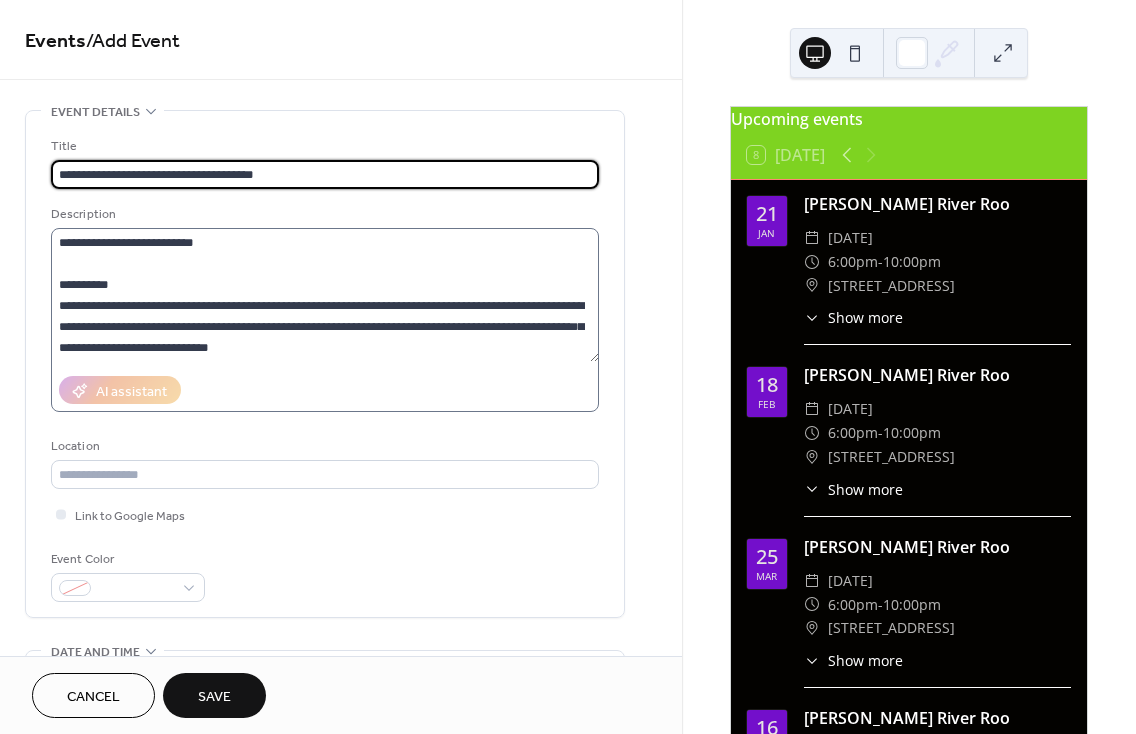 type on "**********" 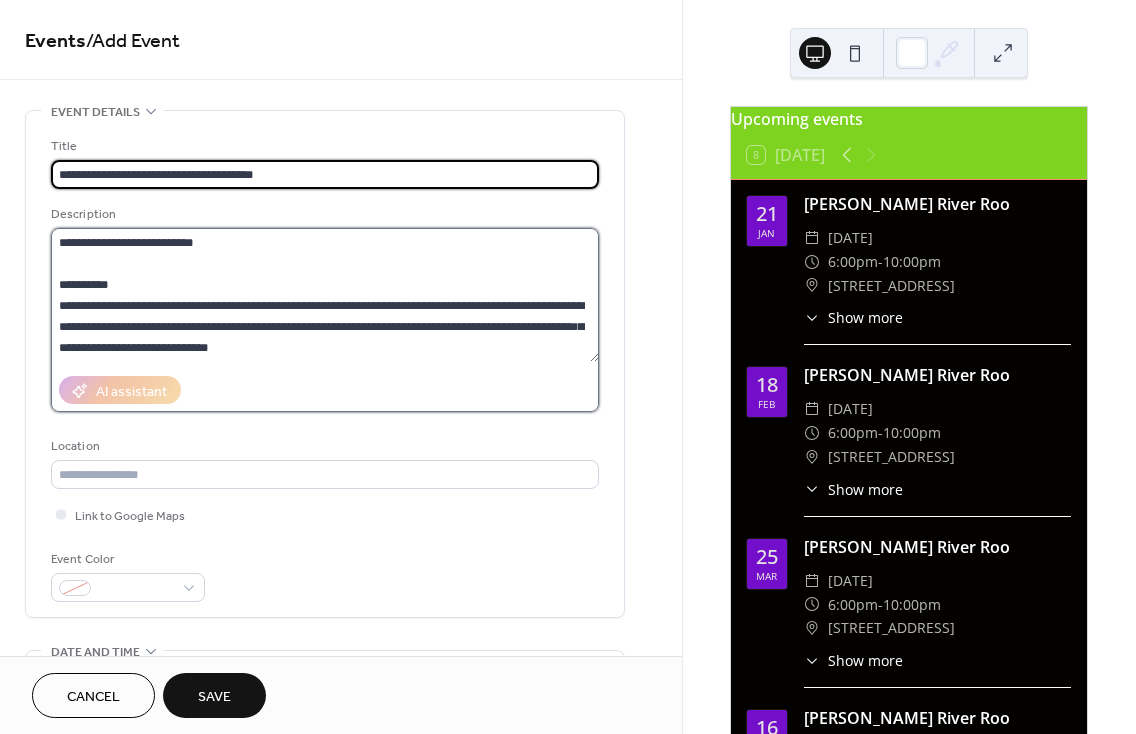 drag, startPoint x: 227, startPoint y: 243, endPoint x: 222, endPoint y: 273, distance: 30.413813 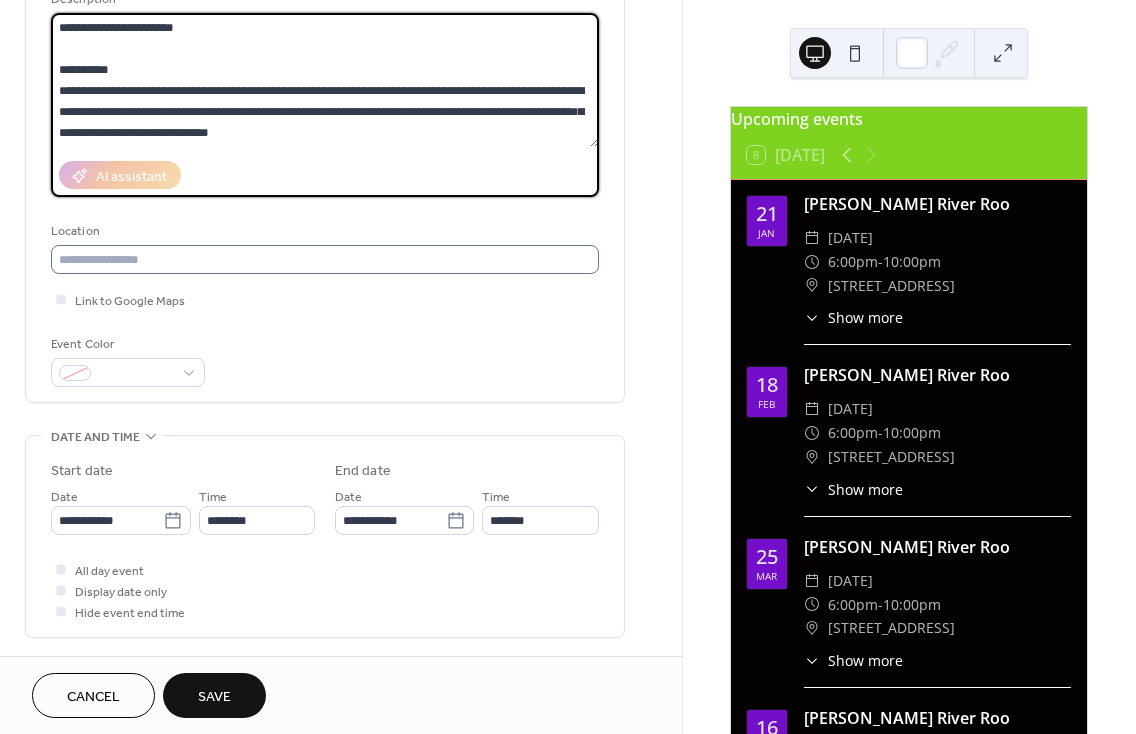 scroll, scrollTop: 219, scrollLeft: 0, axis: vertical 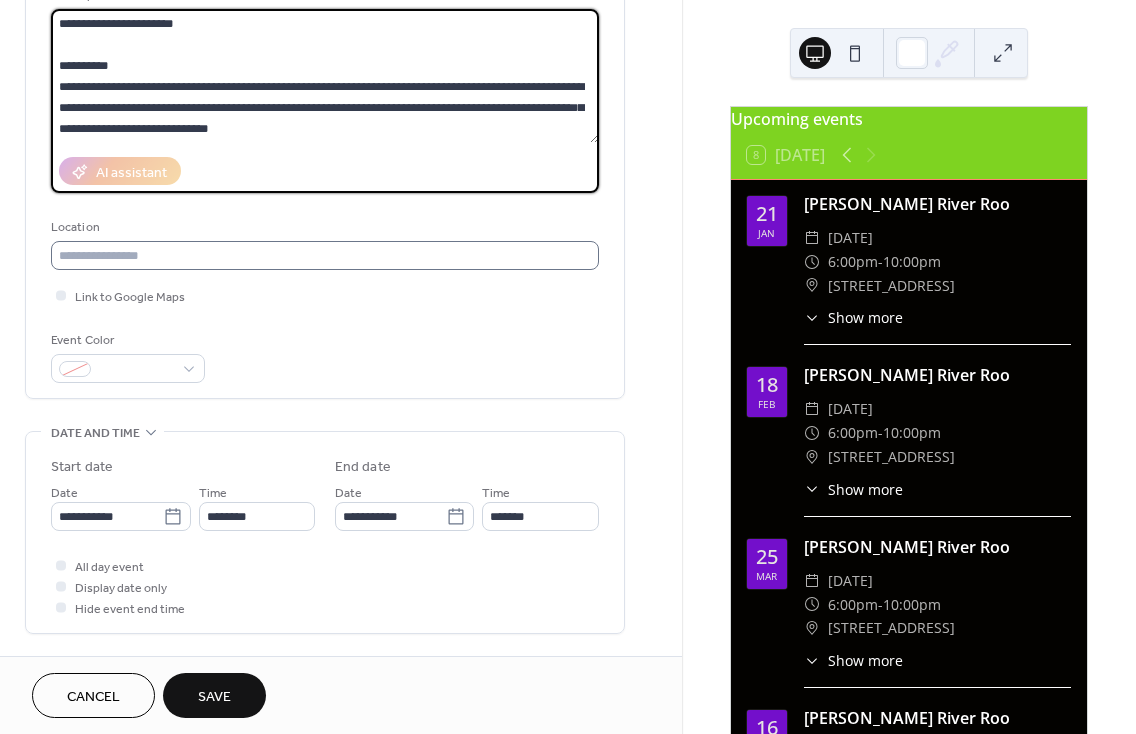 type on "**********" 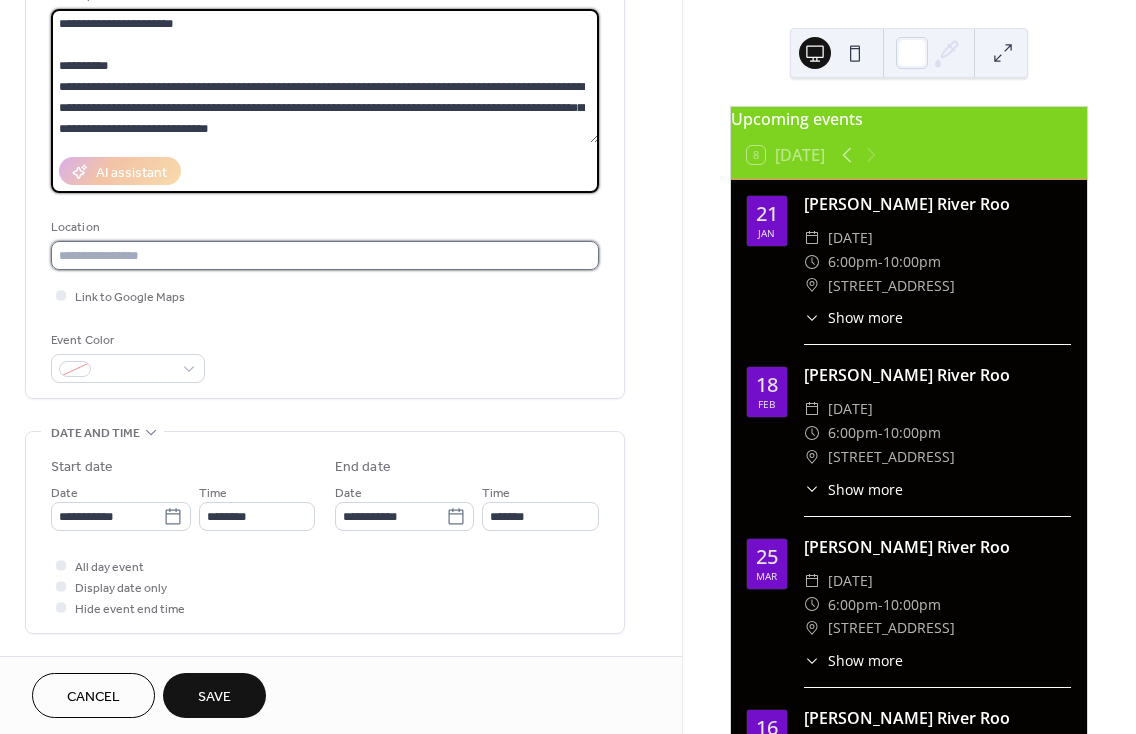 click at bounding box center (325, 255) 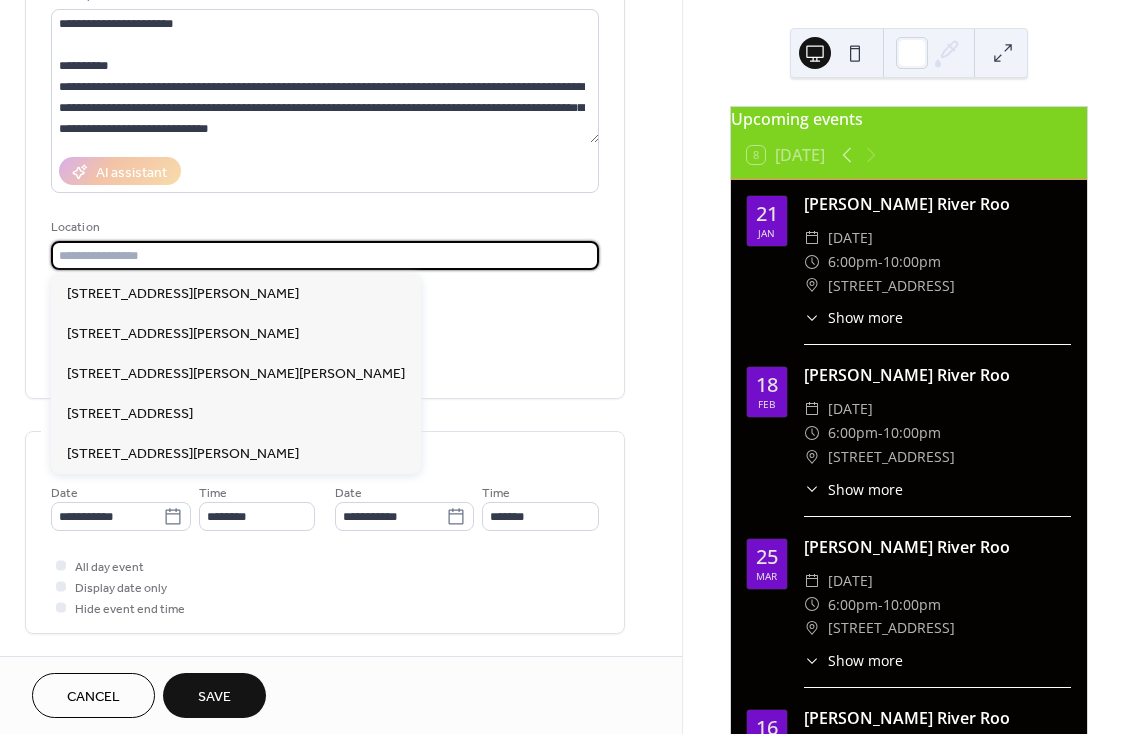 click at bounding box center (325, 255) 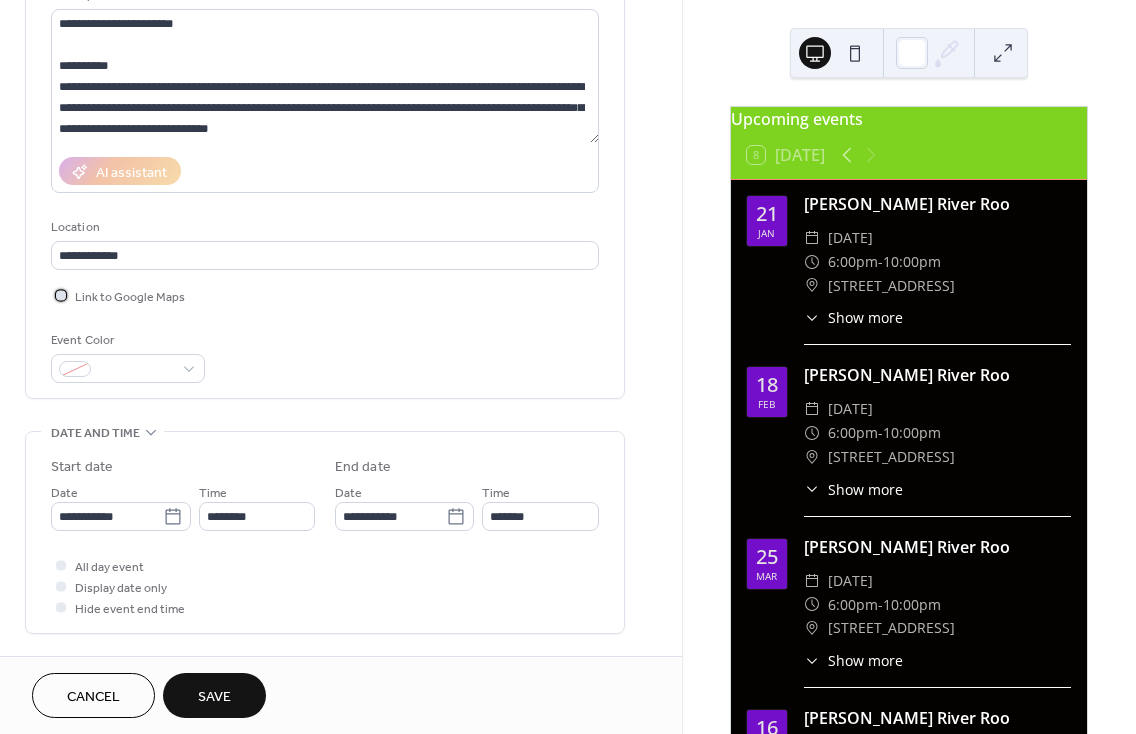 click at bounding box center (61, 295) 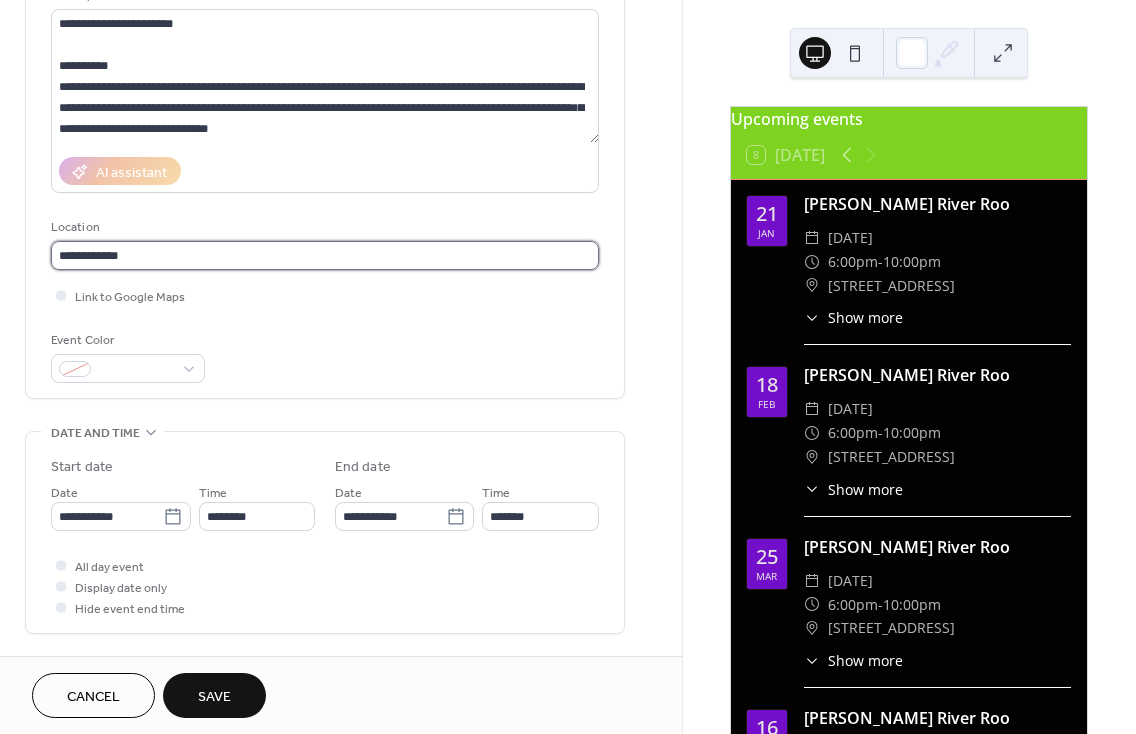 click on "**********" at bounding box center [325, 255] 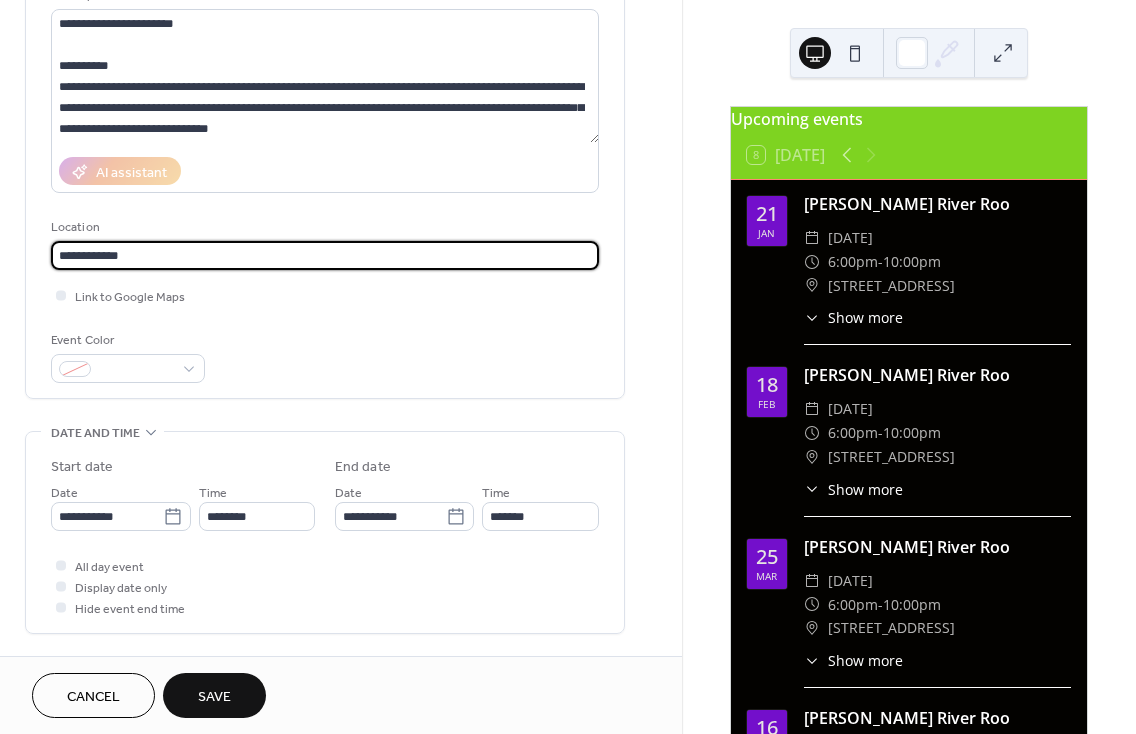 click on "**********" at bounding box center [325, 255] 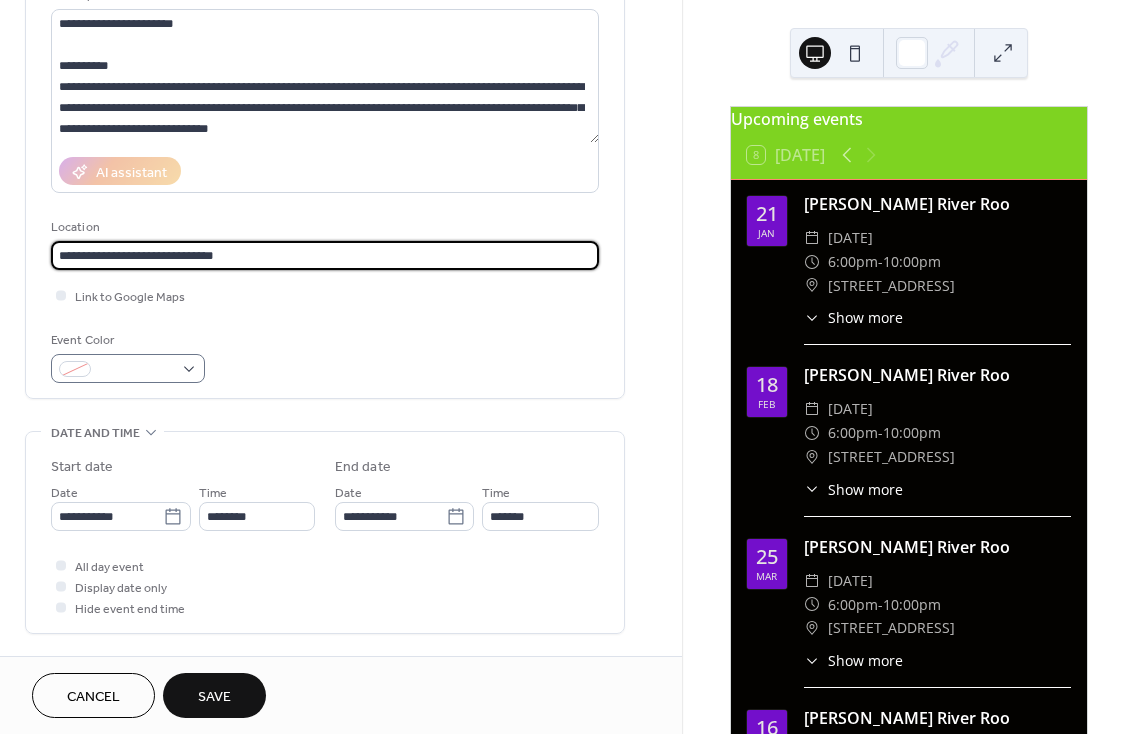 type on "**********" 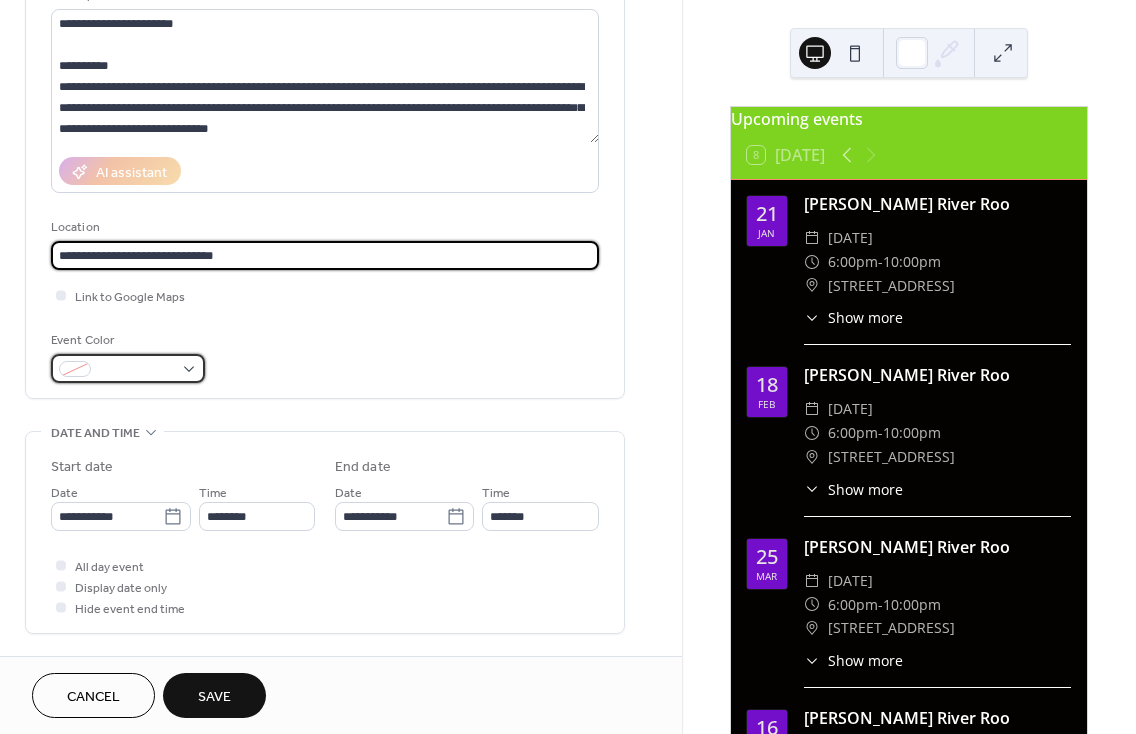 click at bounding box center [136, 370] 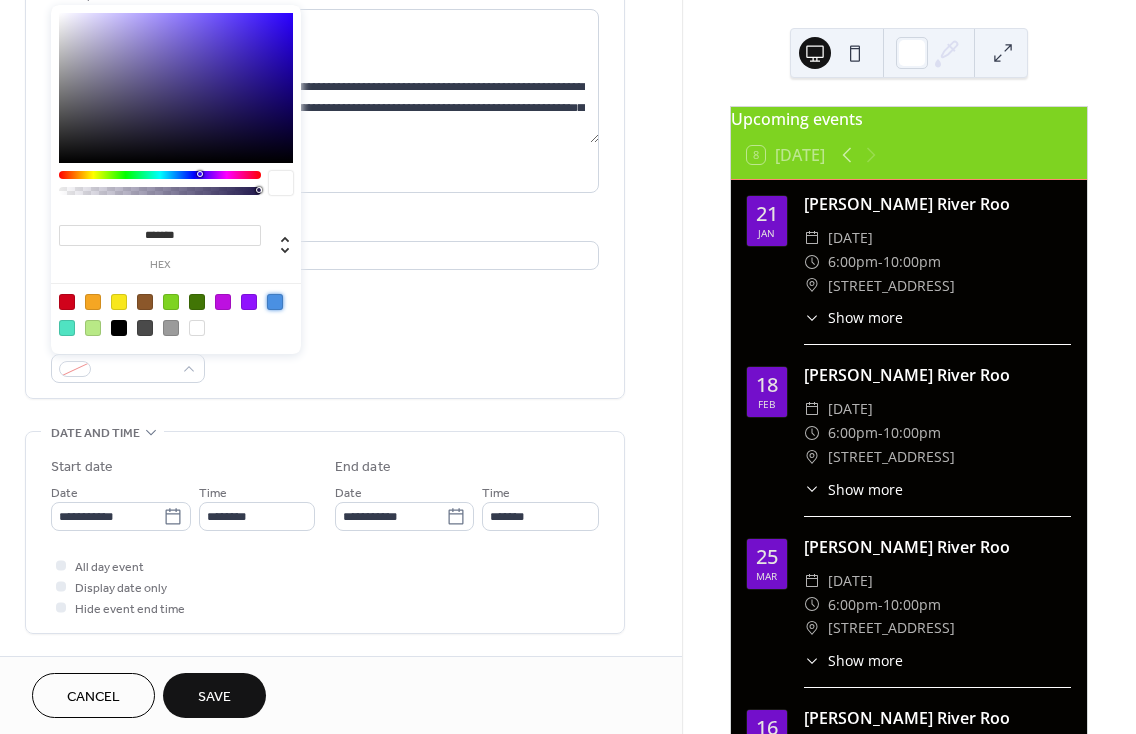 click at bounding box center (275, 302) 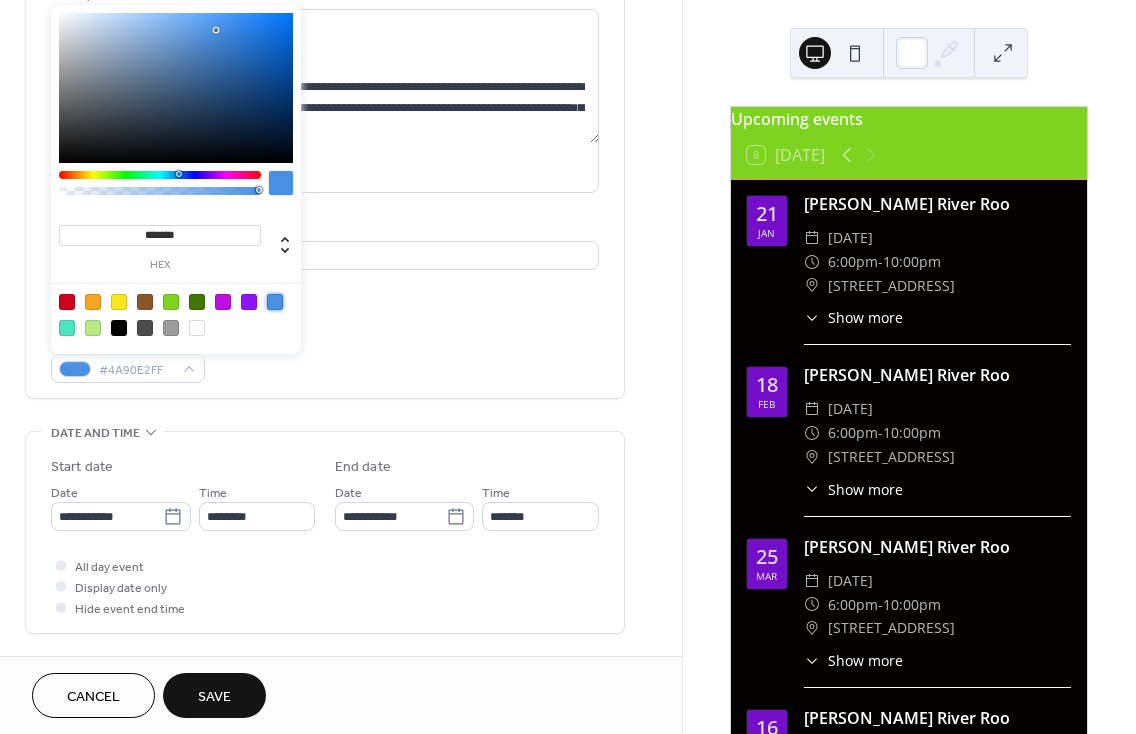 click on "**********" at bounding box center (325, 150) 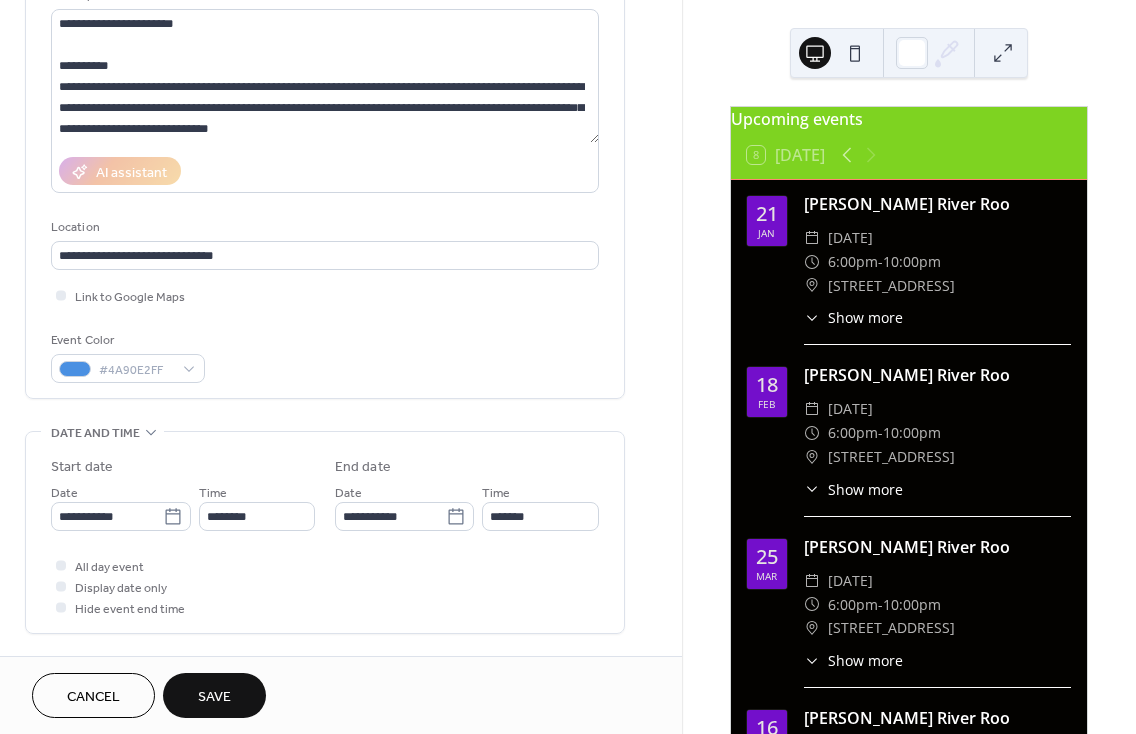 click on "Location" at bounding box center [323, 227] 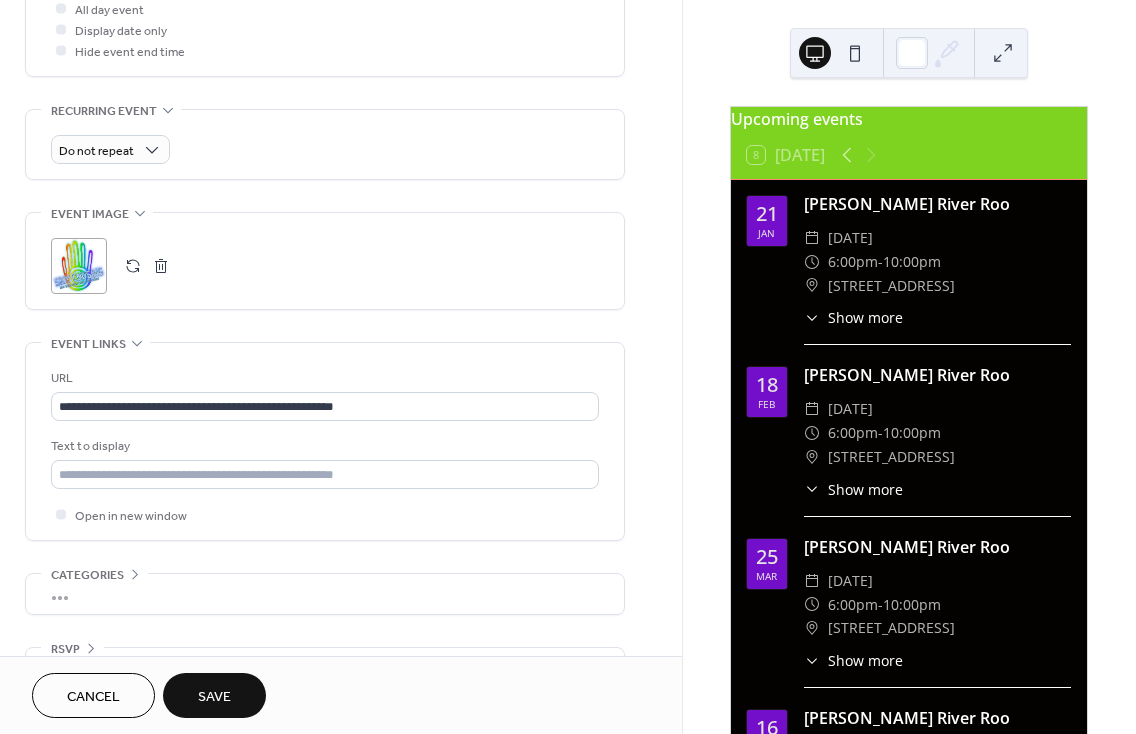 scroll, scrollTop: 829, scrollLeft: 0, axis: vertical 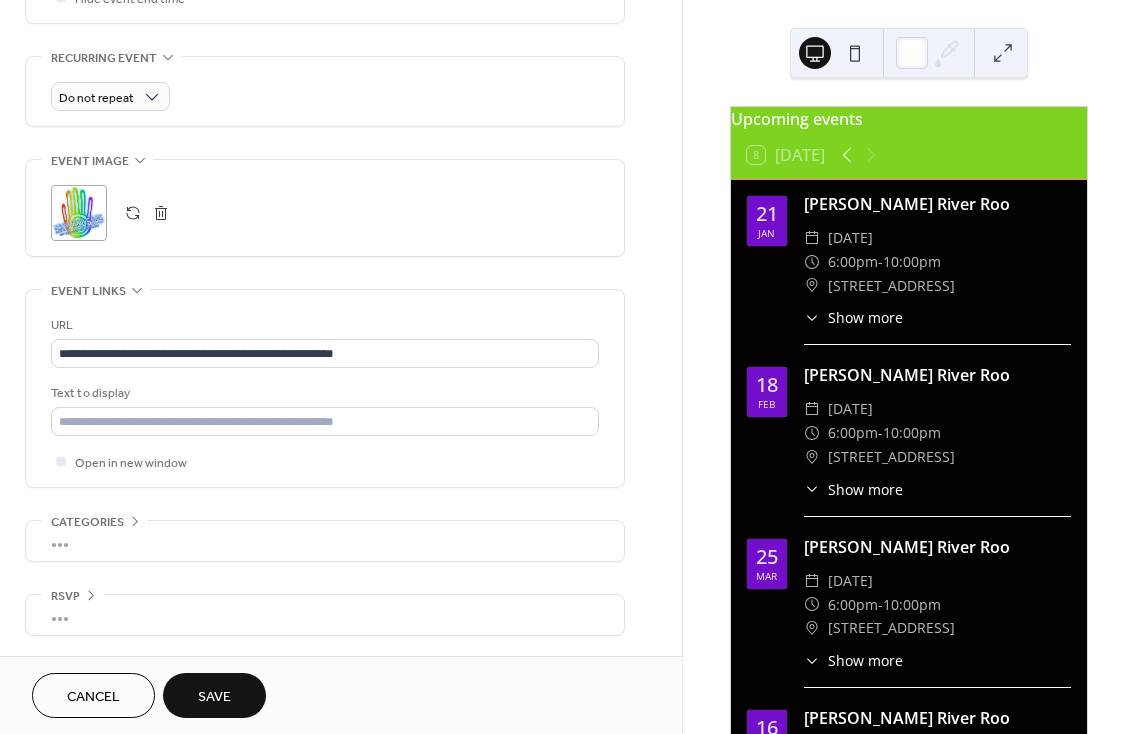 type 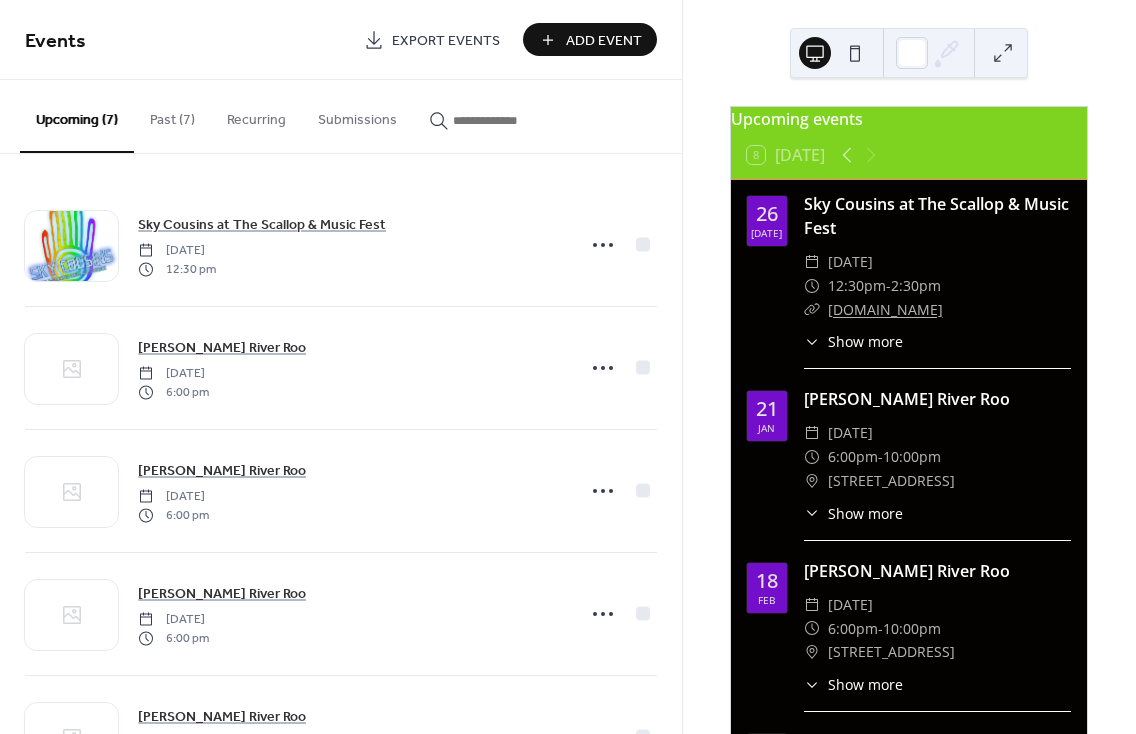 click 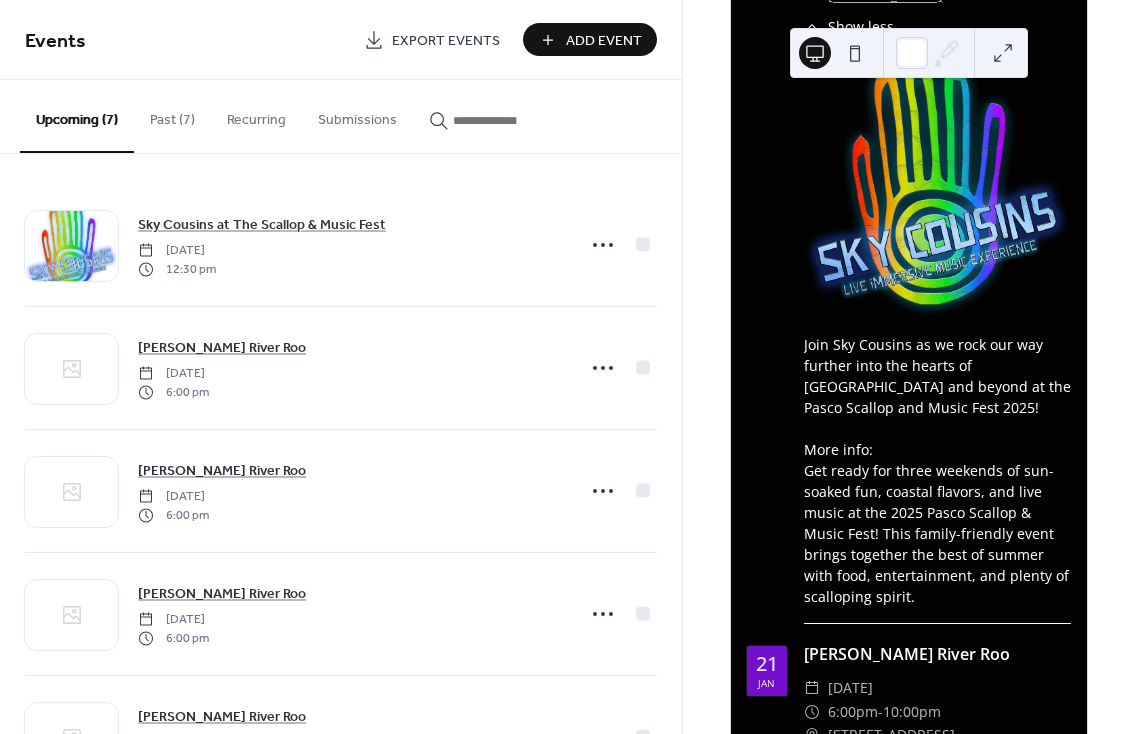 scroll, scrollTop: 0, scrollLeft: 0, axis: both 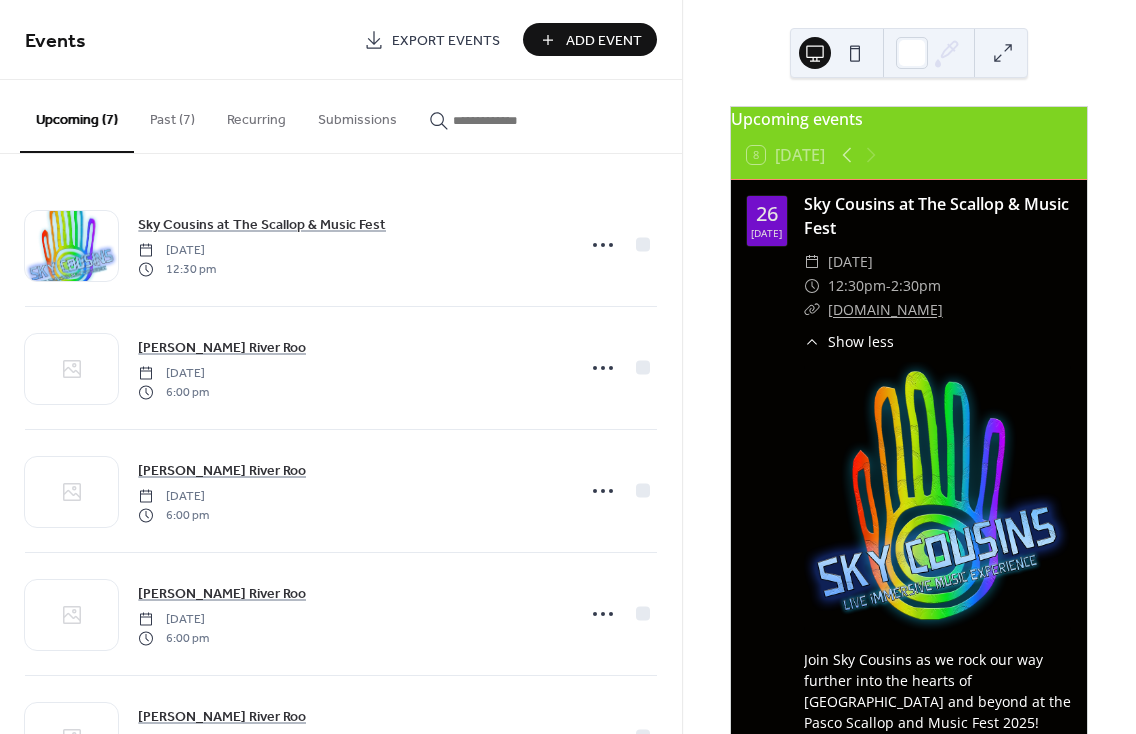 click on "Upcoming  (7) Past  (7) Recurring  Submissions" at bounding box center [341, 117] 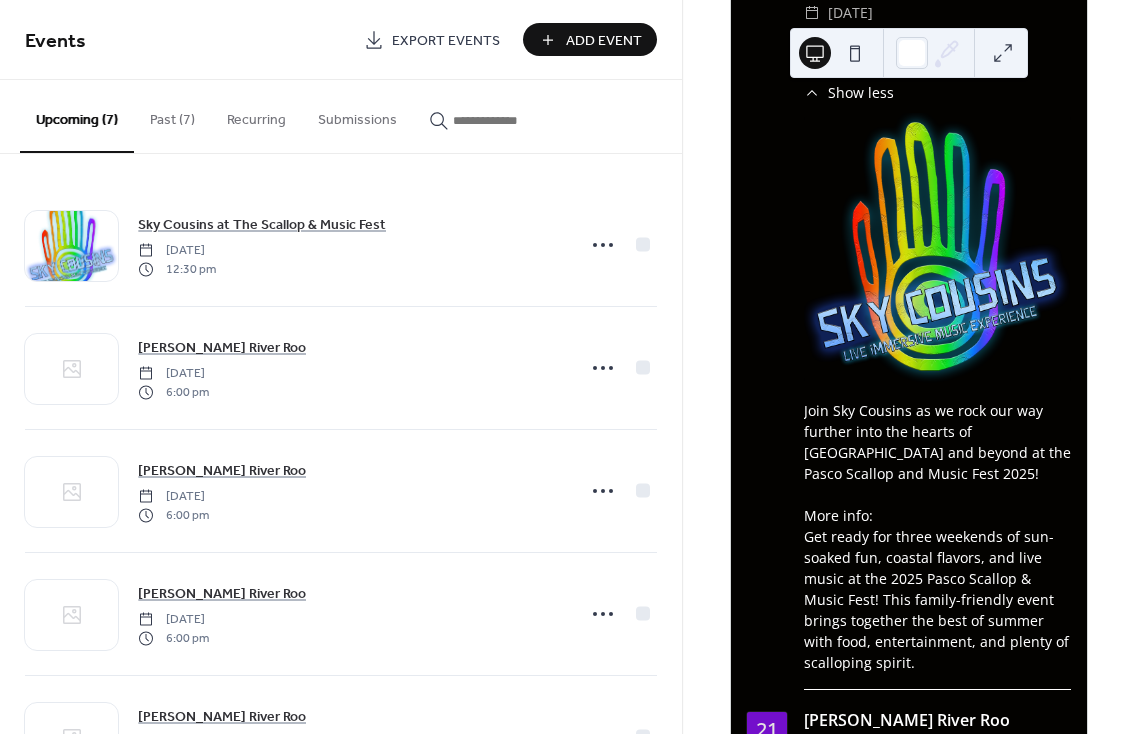 scroll, scrollTop: 247, scrollLeft: 0, axis: vertical 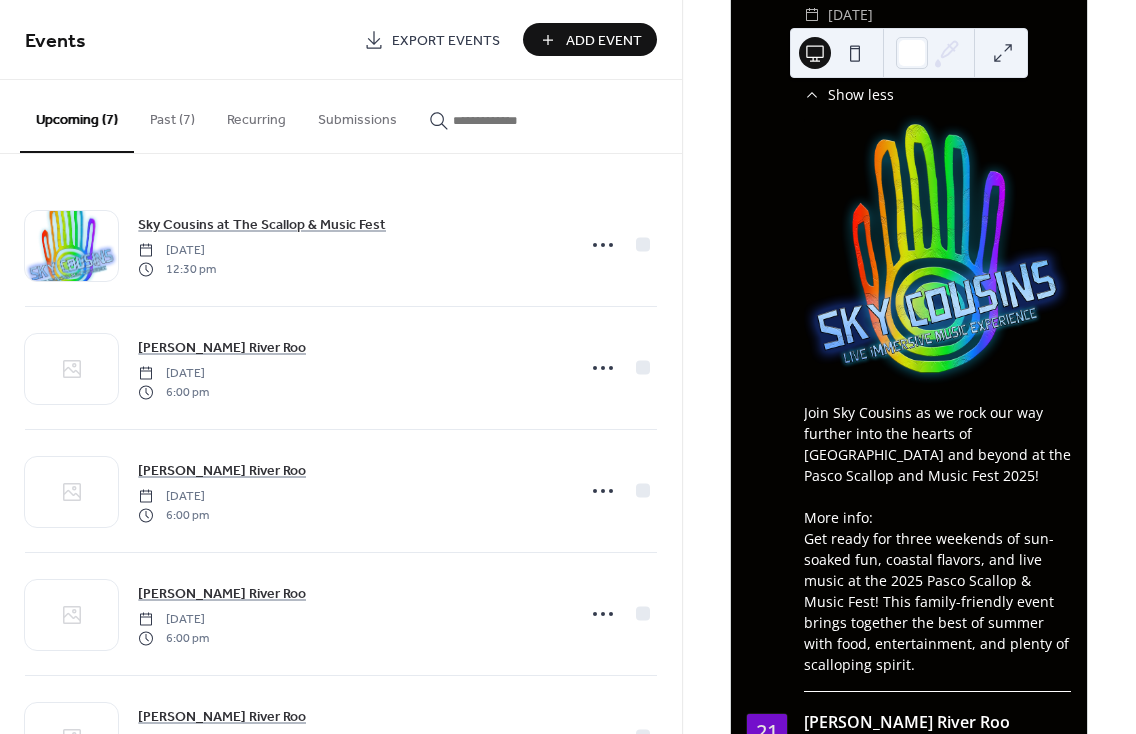 click 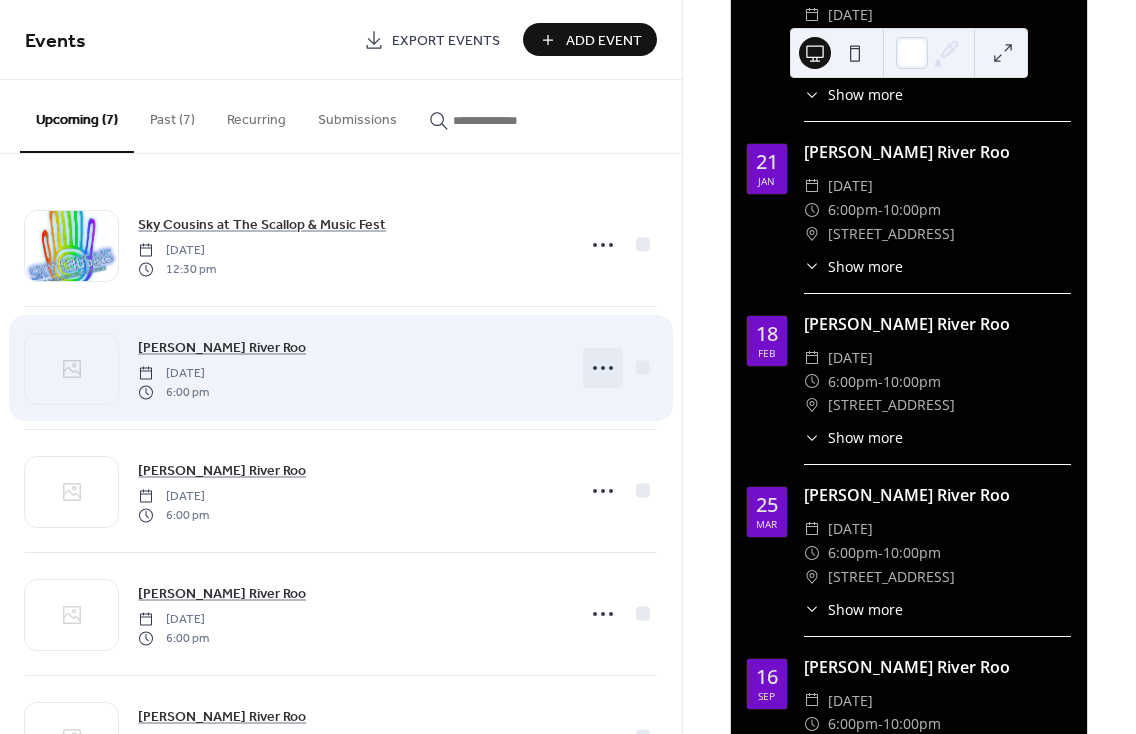 click 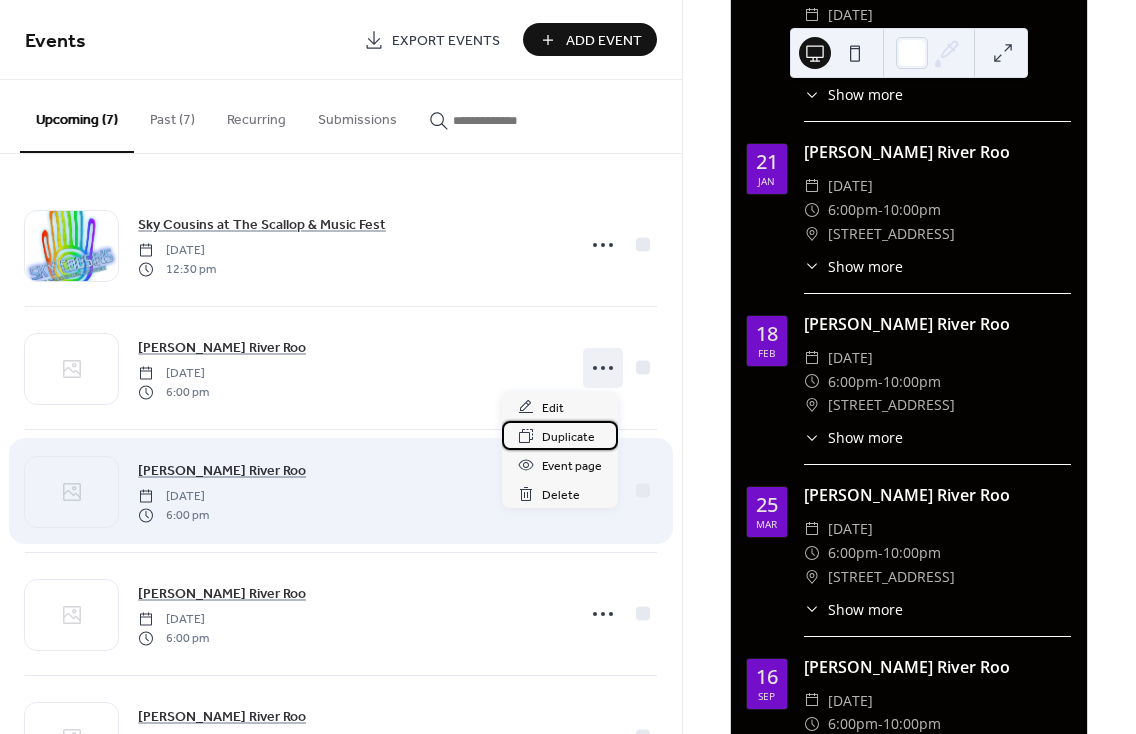 click on "Duplicate" at bounding box center [568, 437] 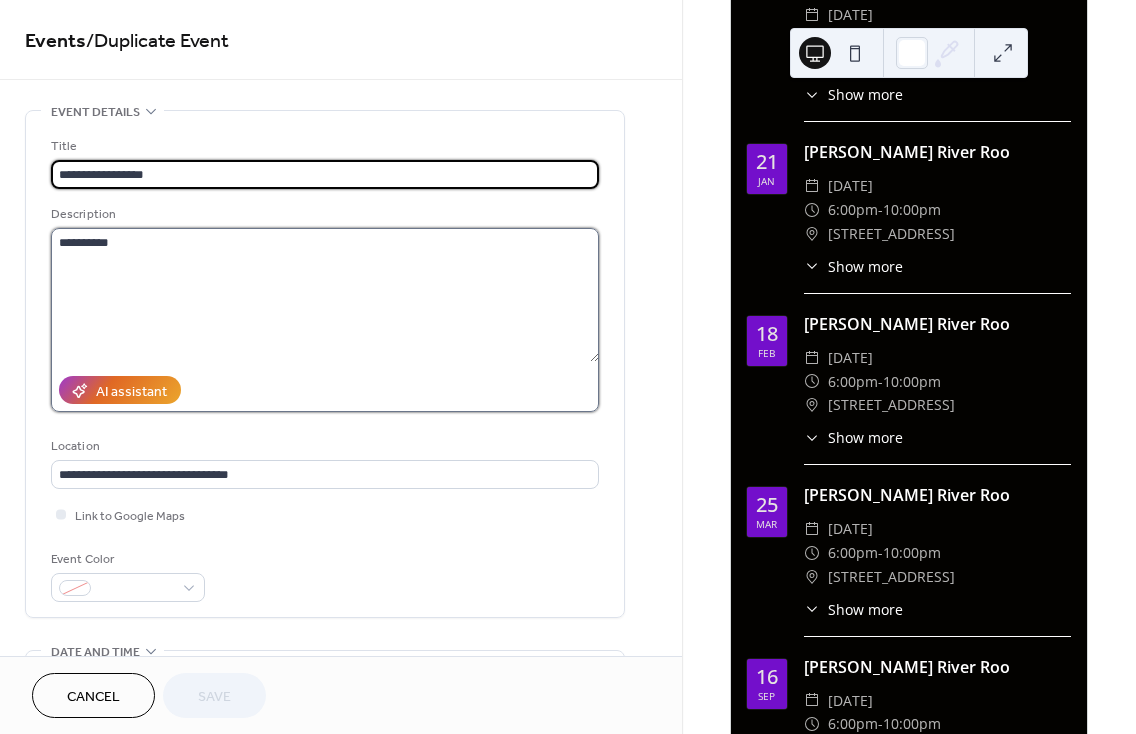 click on "**********" at bounding box center (325, 295) 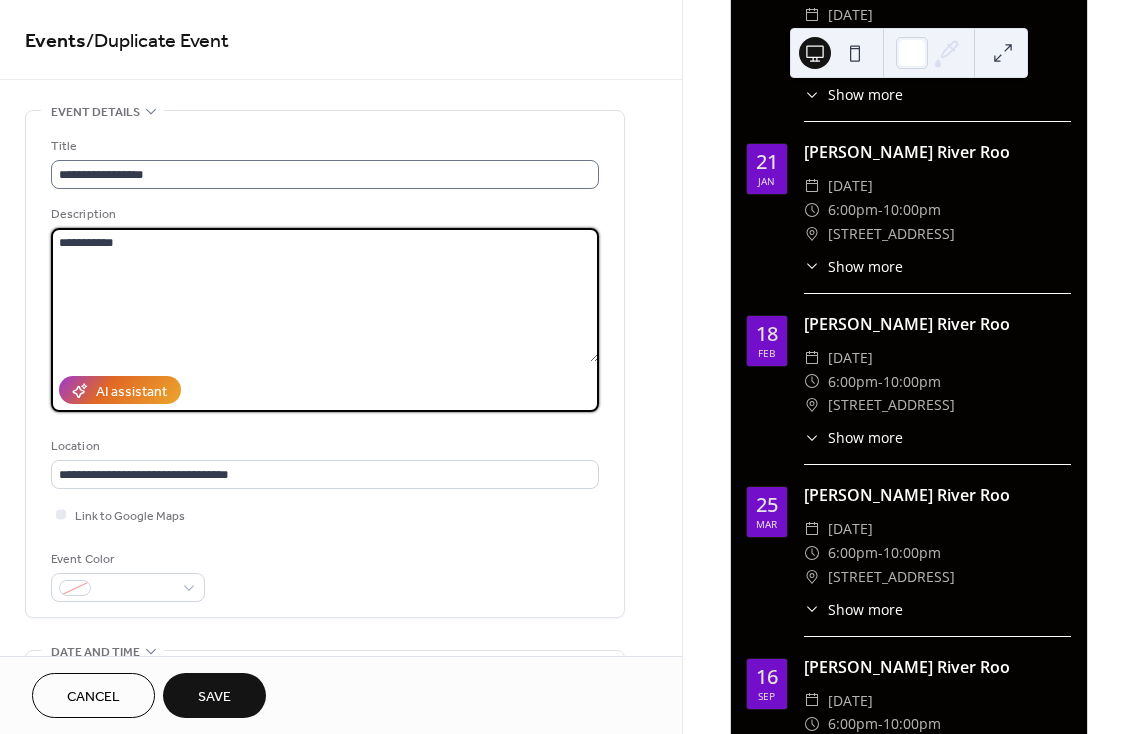 type on "**********" 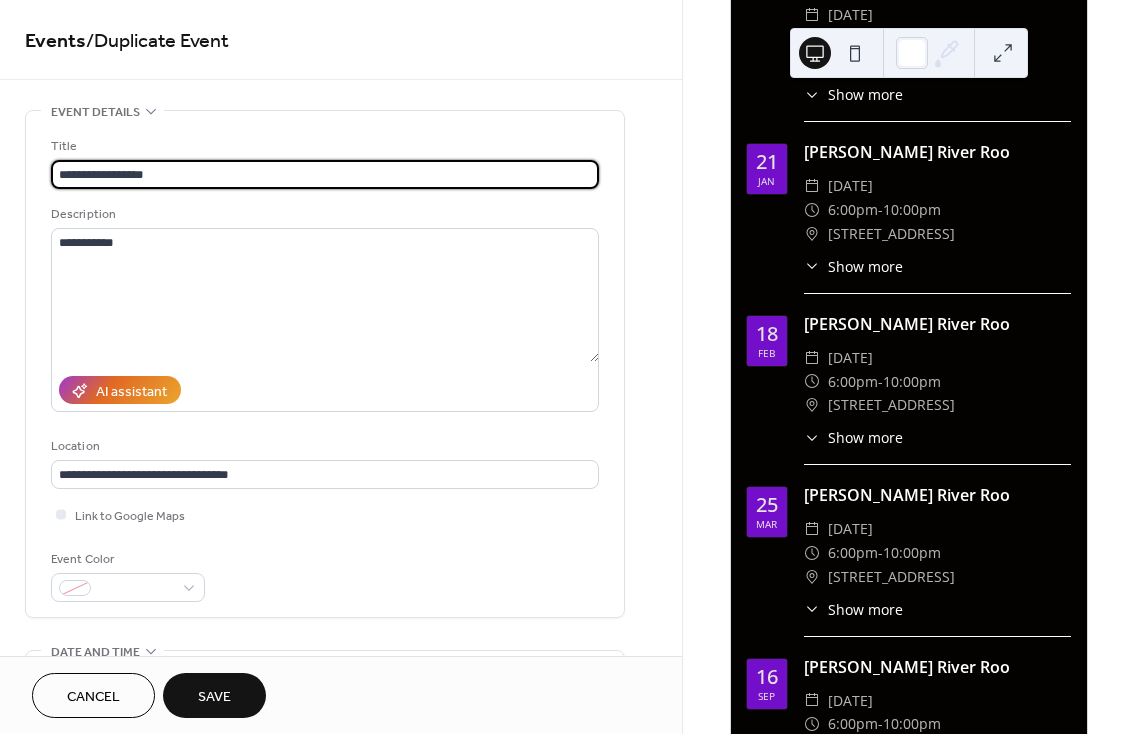 click on "**********" at bounding box center [325, 174] 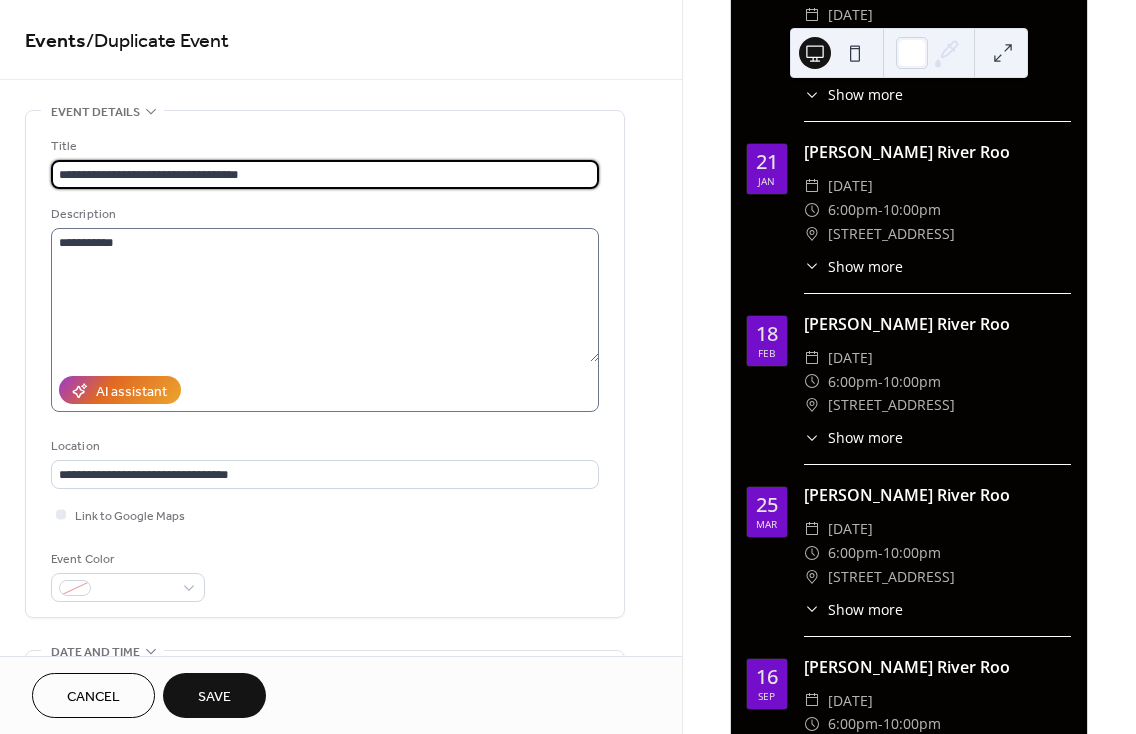 type on "**********" 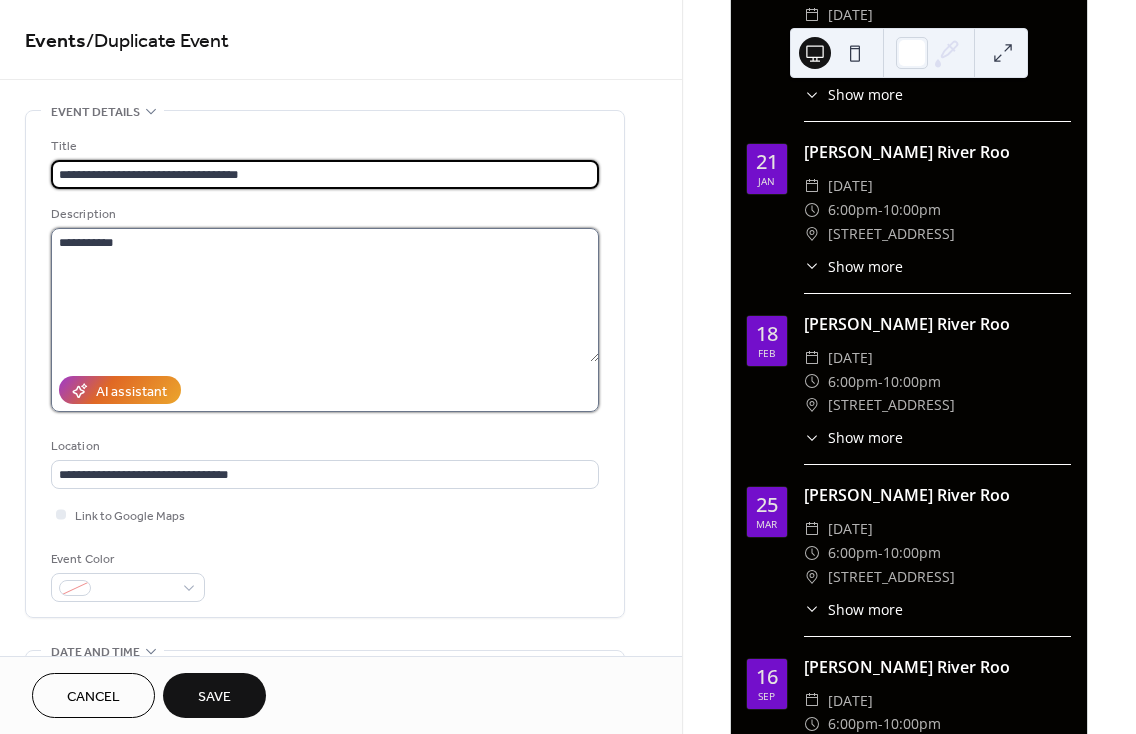 click on "**********" at bounding box center (325, 295) 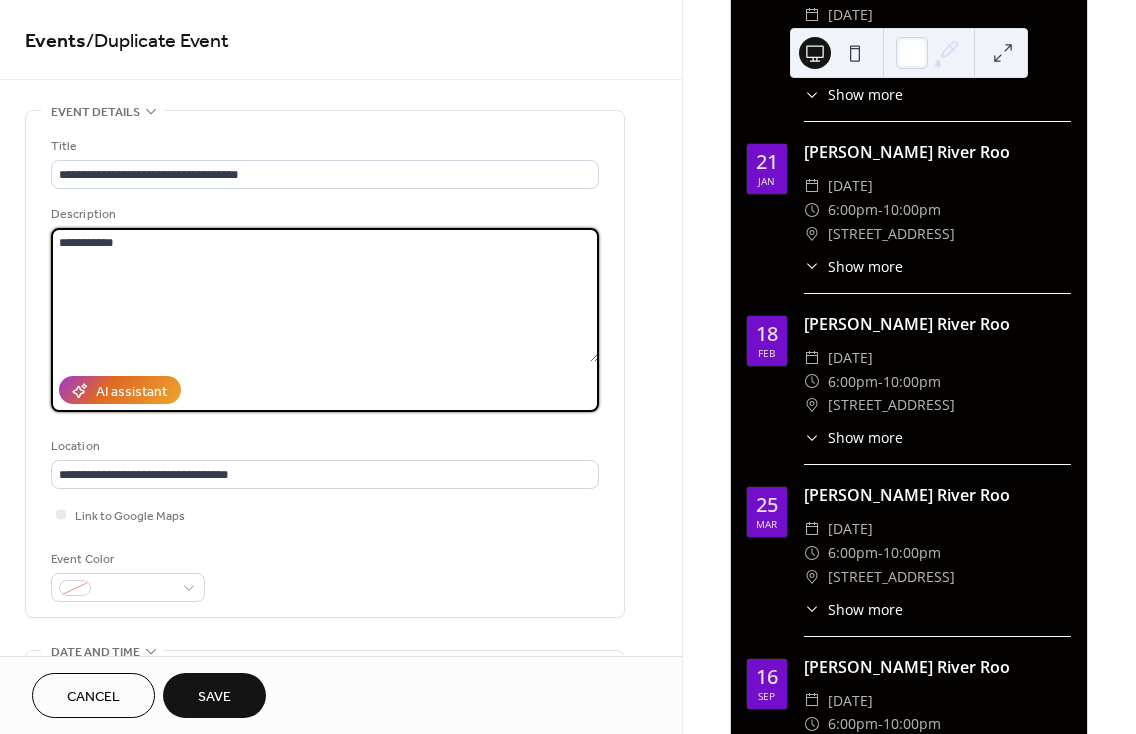 click on "**********" at bounding box center [325, 295] 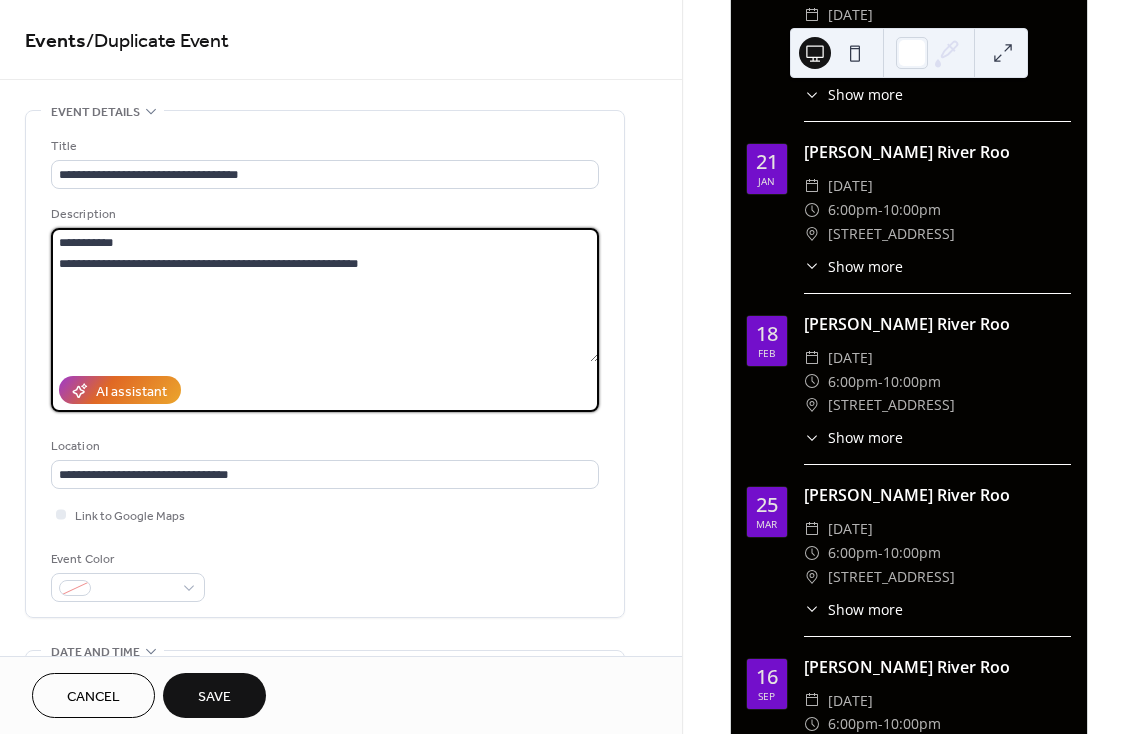 drag, startPoint x: 137, startPoint y: 266, endPoint x: 244, endPoint y: 268, distance: 107.01869 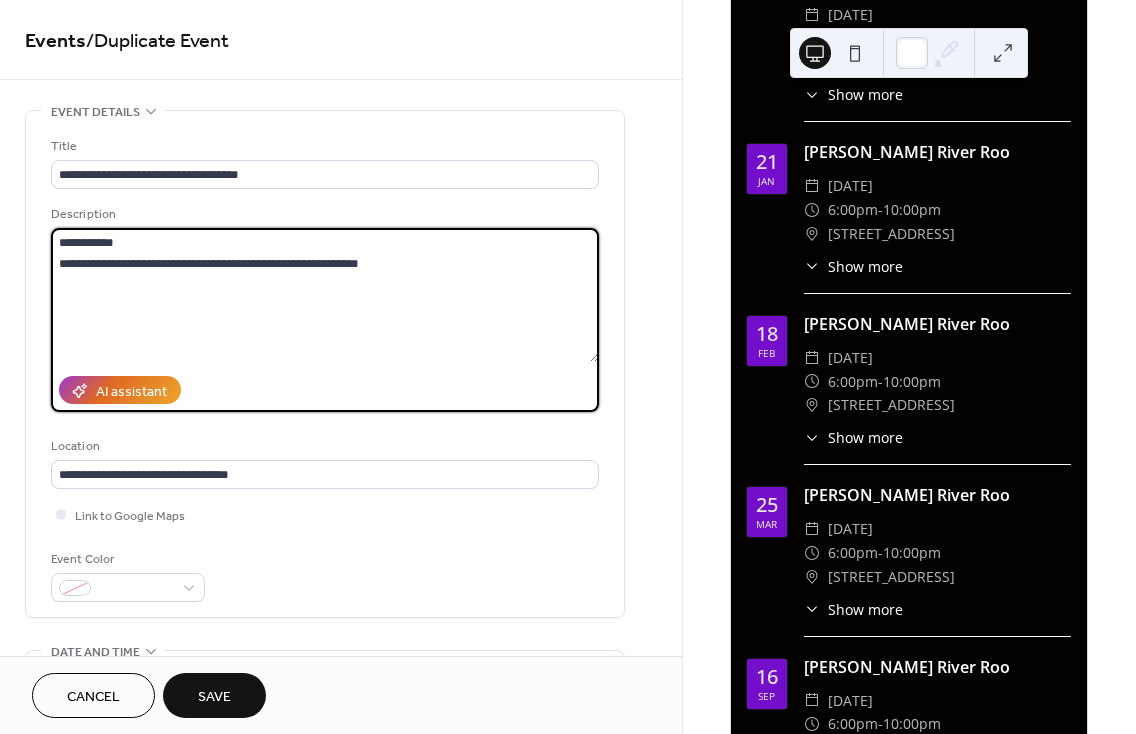 click on "**********" at bounding box center (325, 295) 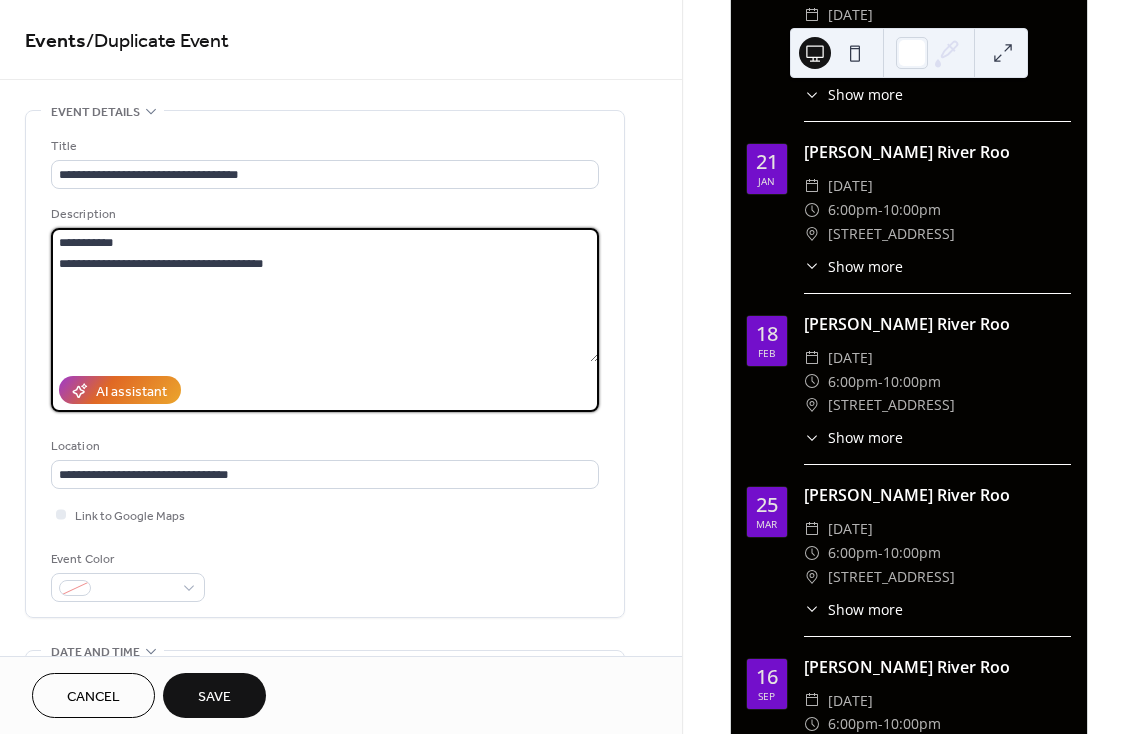 click on "**********" at bounding box center (325, 295) 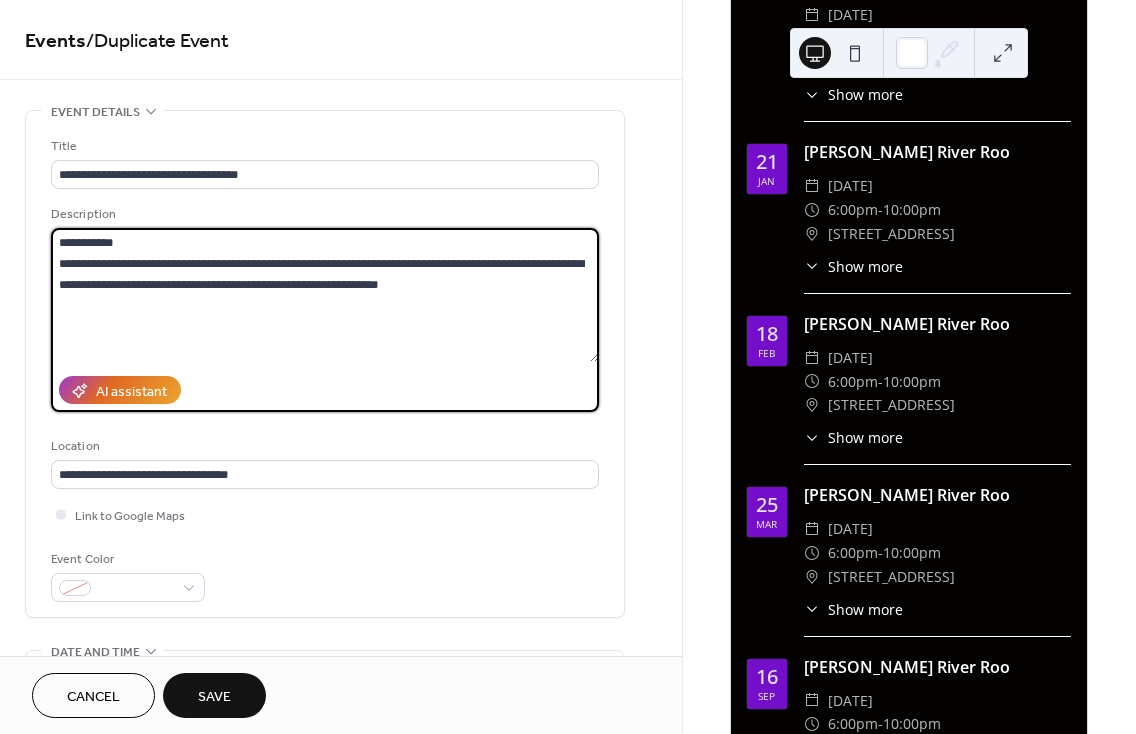 click on "**********" at bounding box center [325, 295] 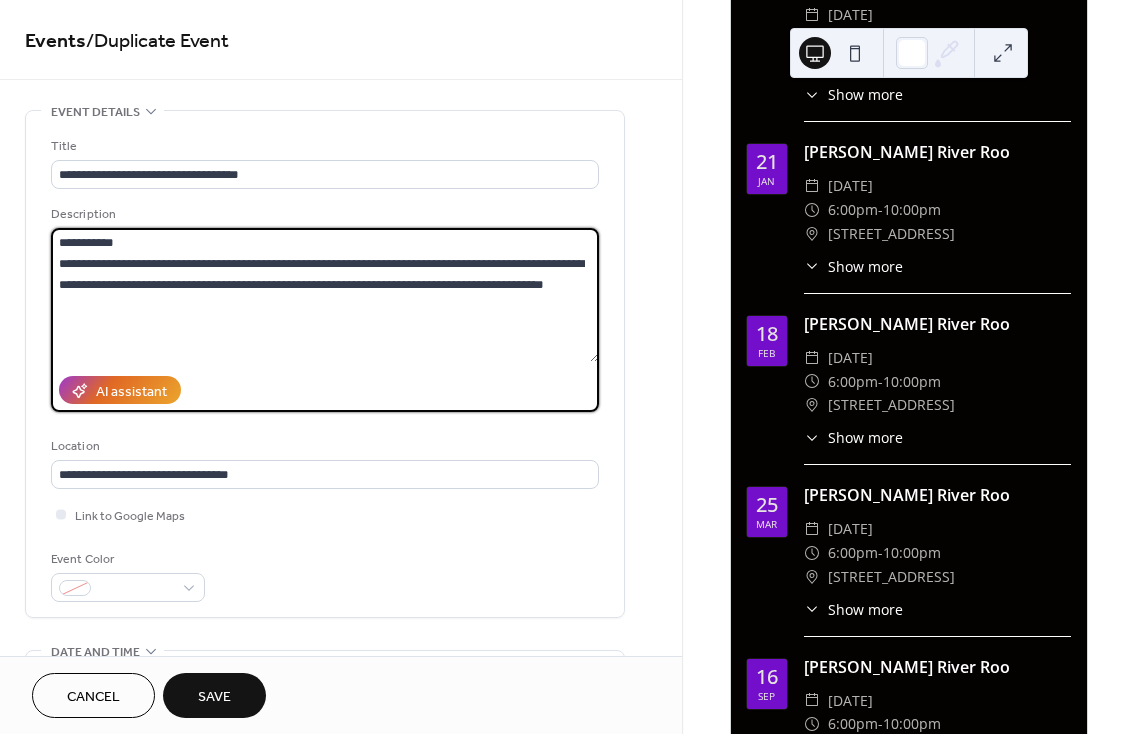 click on "**********" at bounding box center [325, 295] 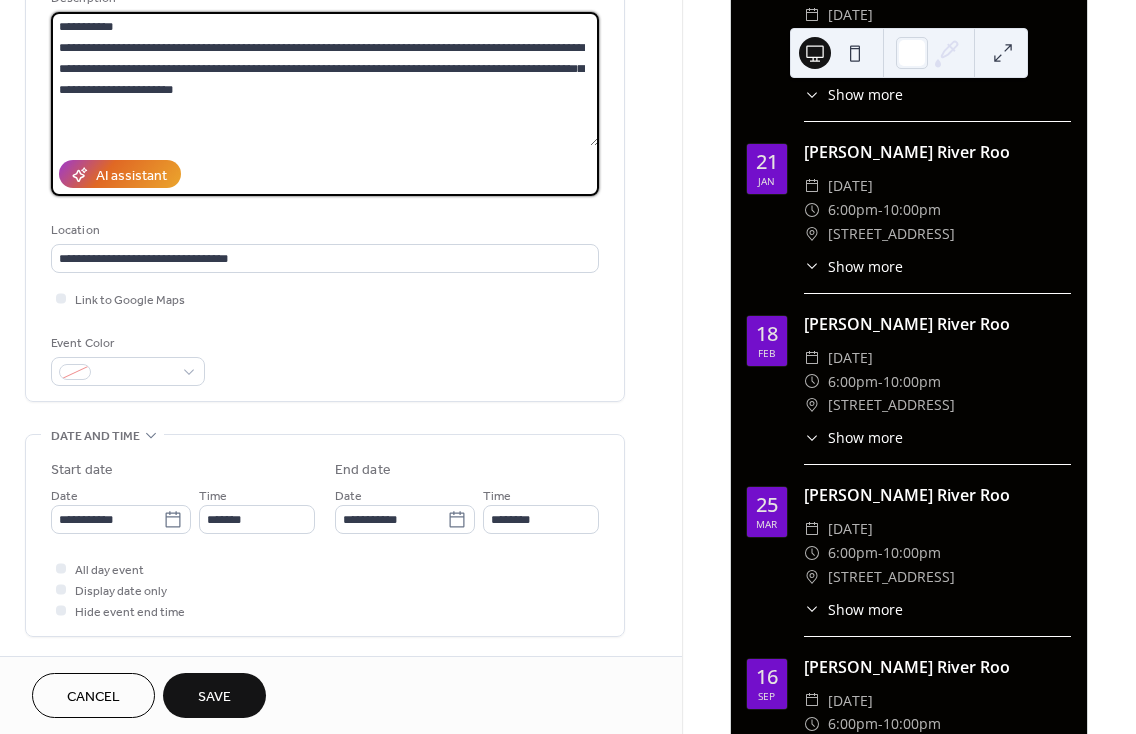scroll, scrollTop: 223, scrollLeft: 0, axis: vertical 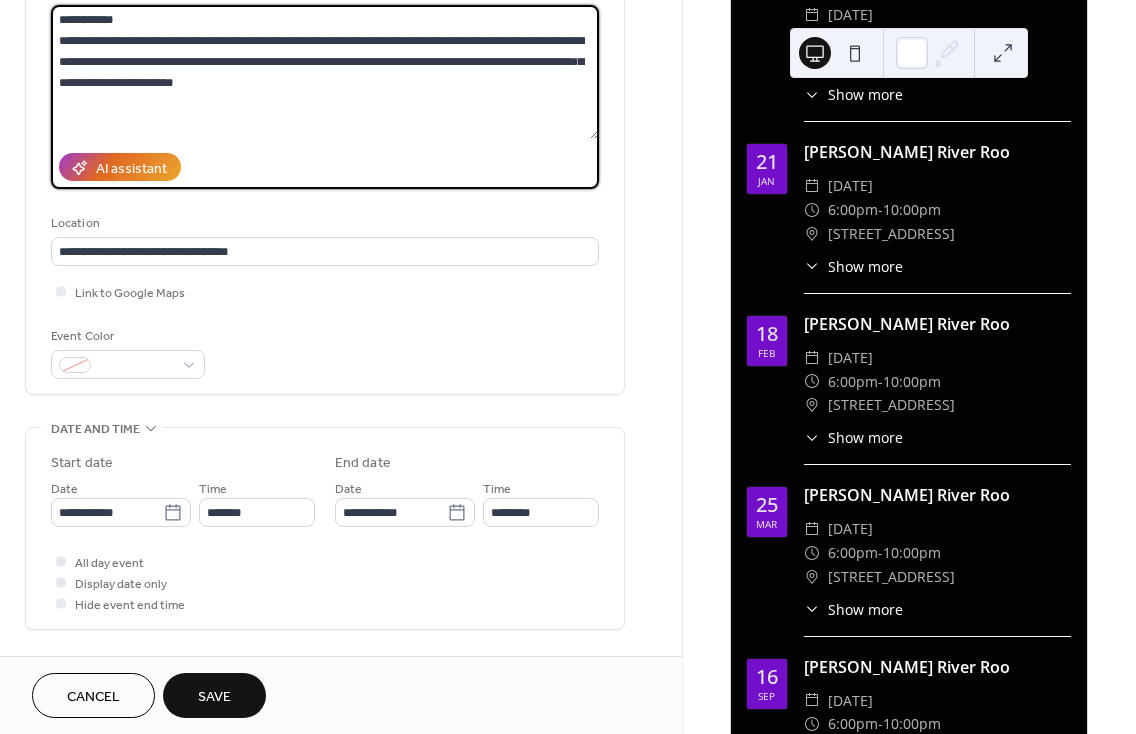 type on "**********" 